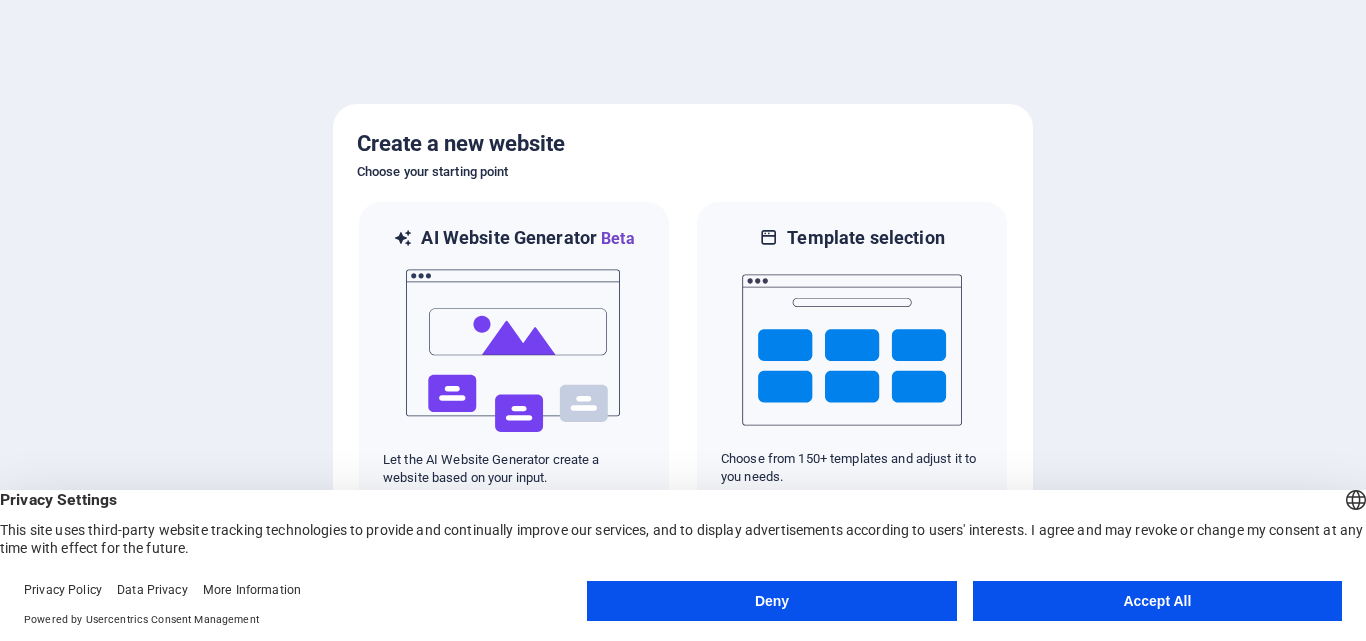 scroll, scrollTop: 0, scrollLeft: 0, axis: both 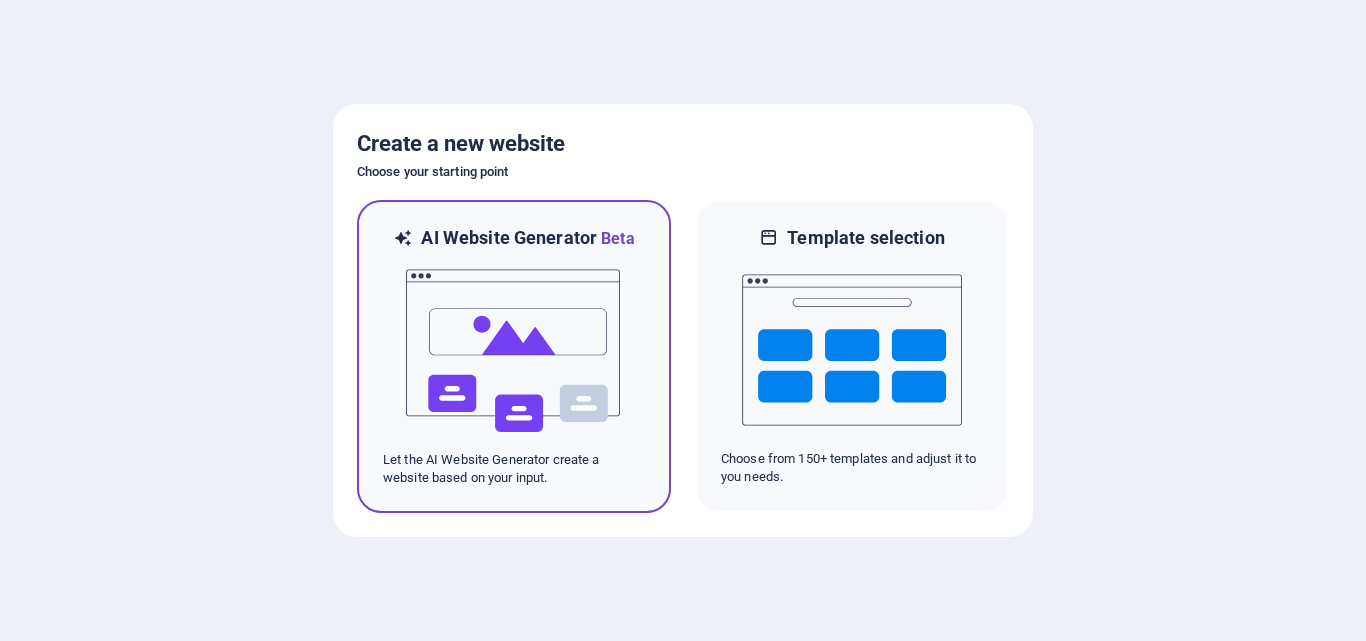 click at bounding box center (514, 351) 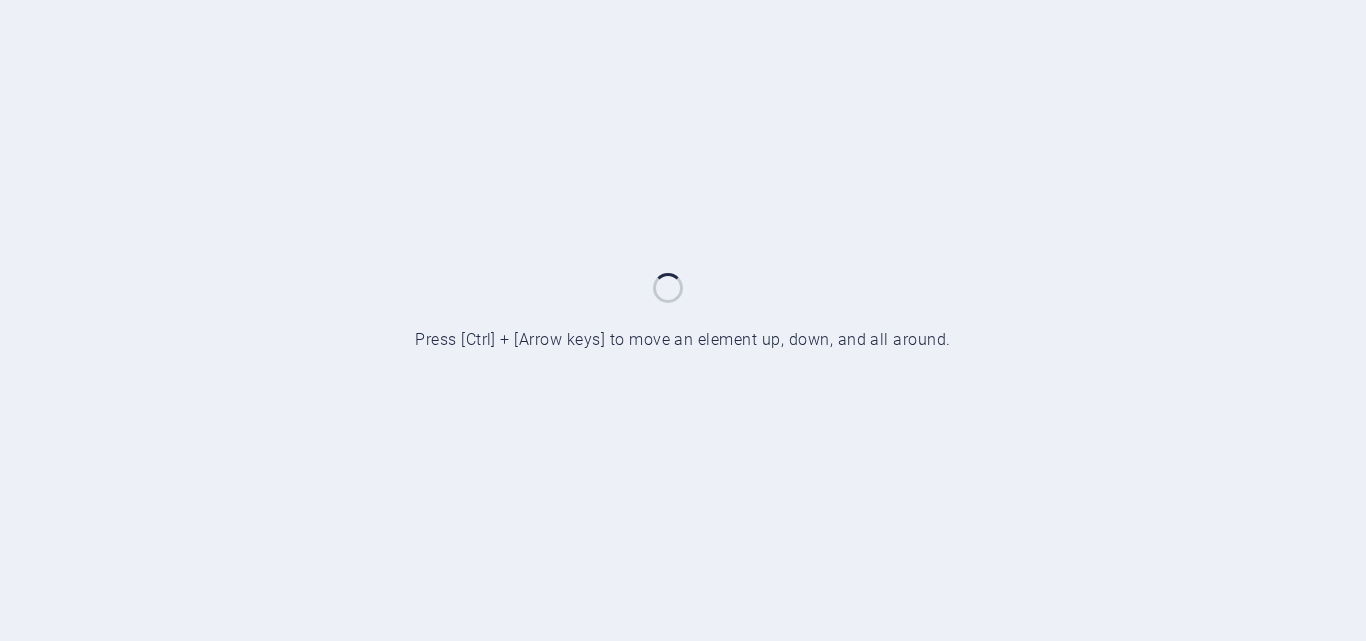 scroll, scrollTop: 0, scrollLeft: 0, axis: both 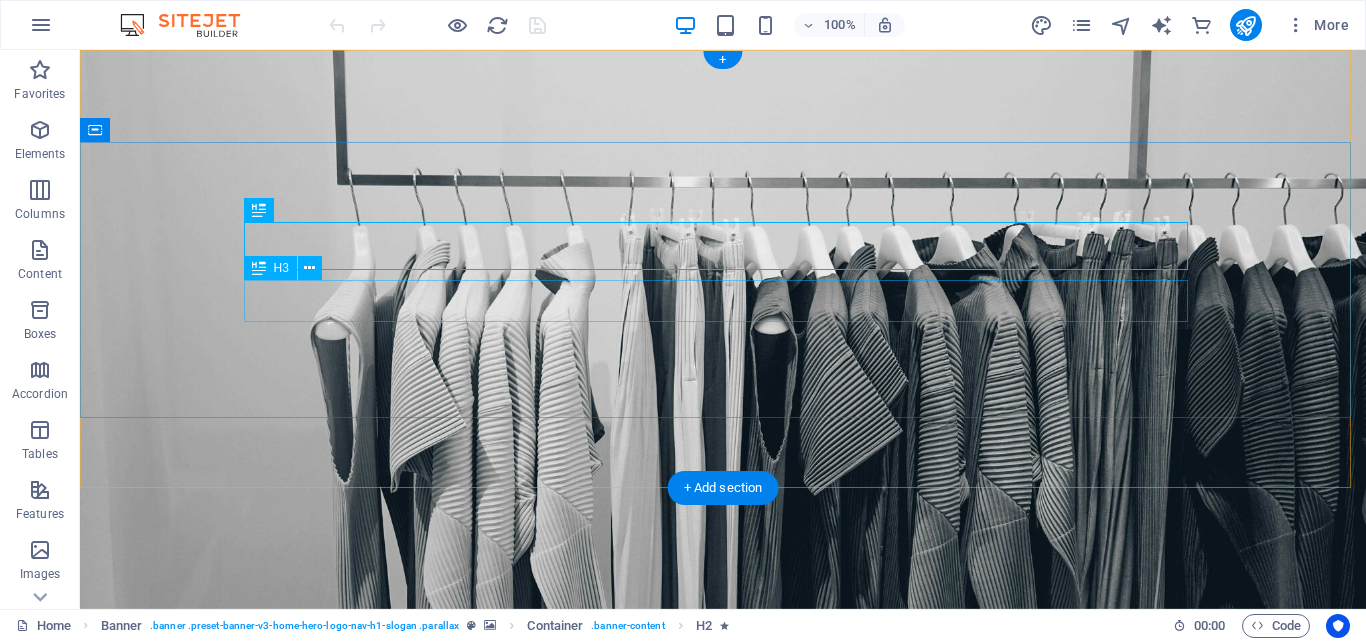 click on "Your One-stop Shop for Home Essentials" at bounding box center (723, 880) 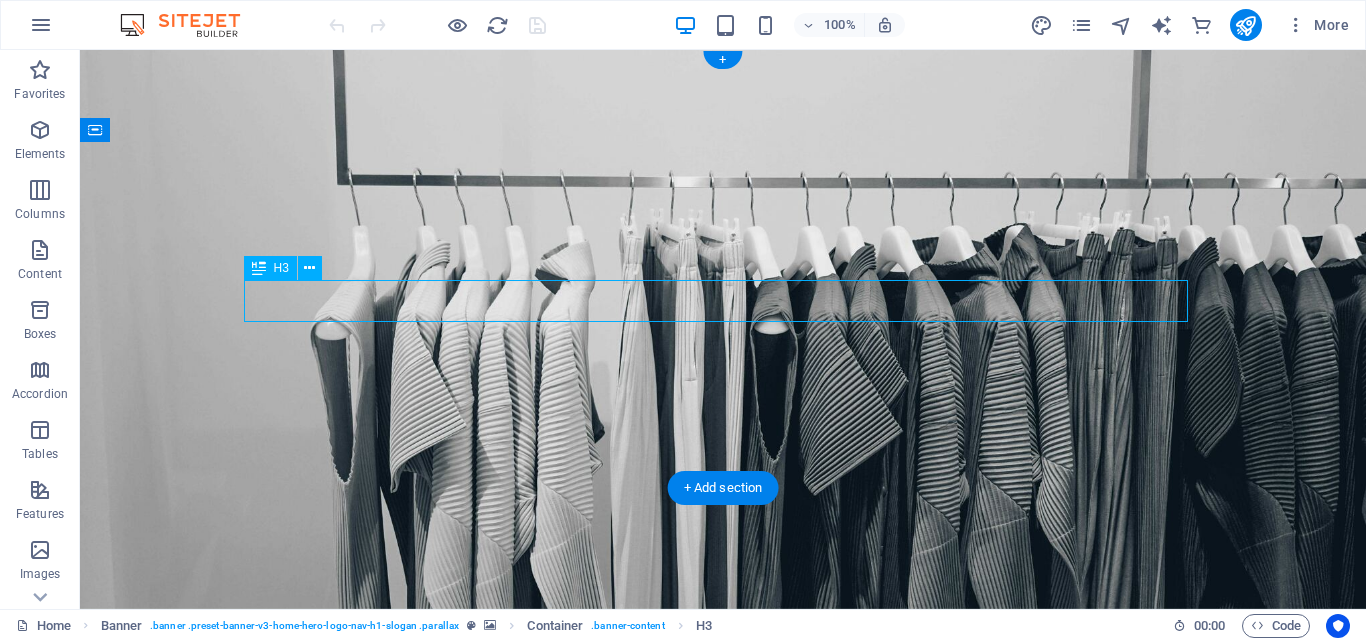 click on "Your One-stop Shop for Home Essentials" at bounding box center (723, 880) 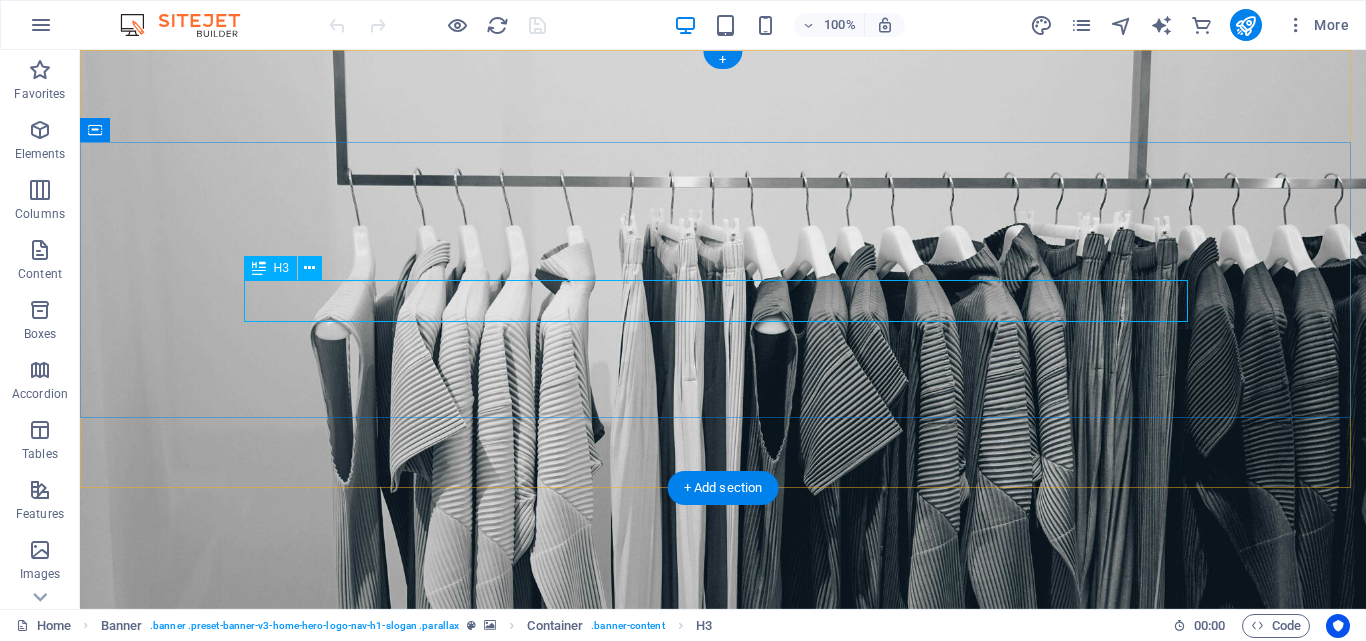 click on "Your One-stop Shop for Home Essentials" at bounding box center [723, 880] 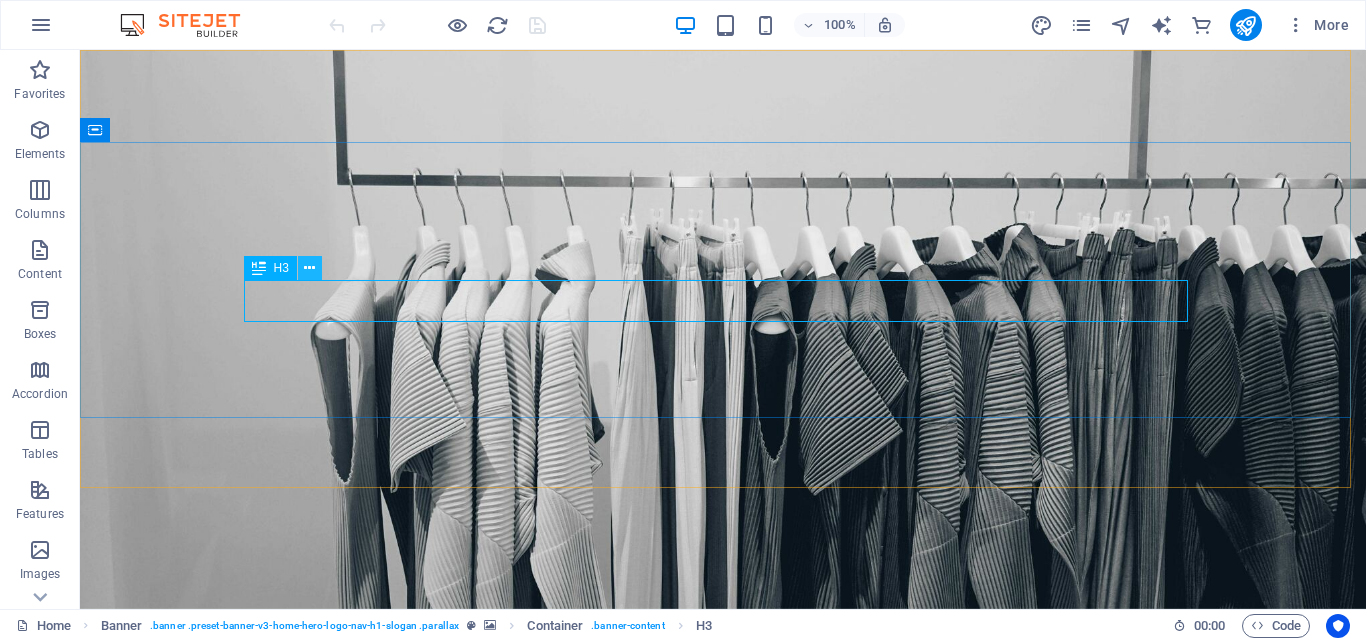 click at bounding box center (309, 268) 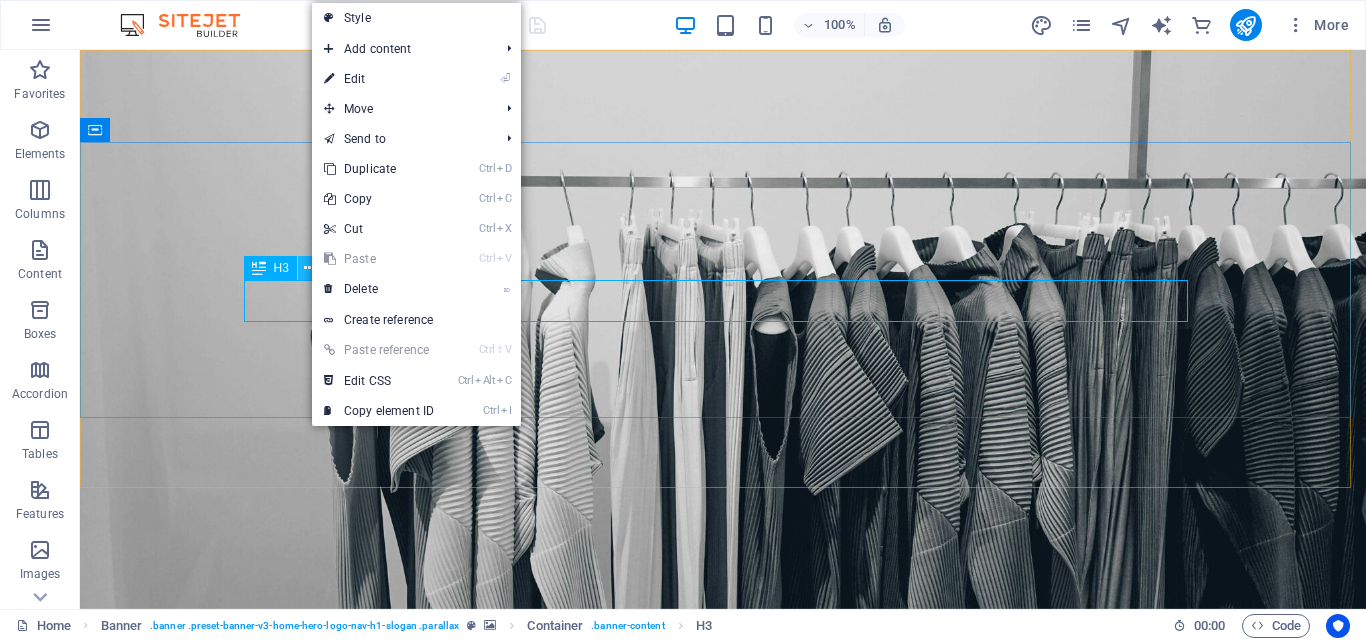 click at bounding box center [309, 268] 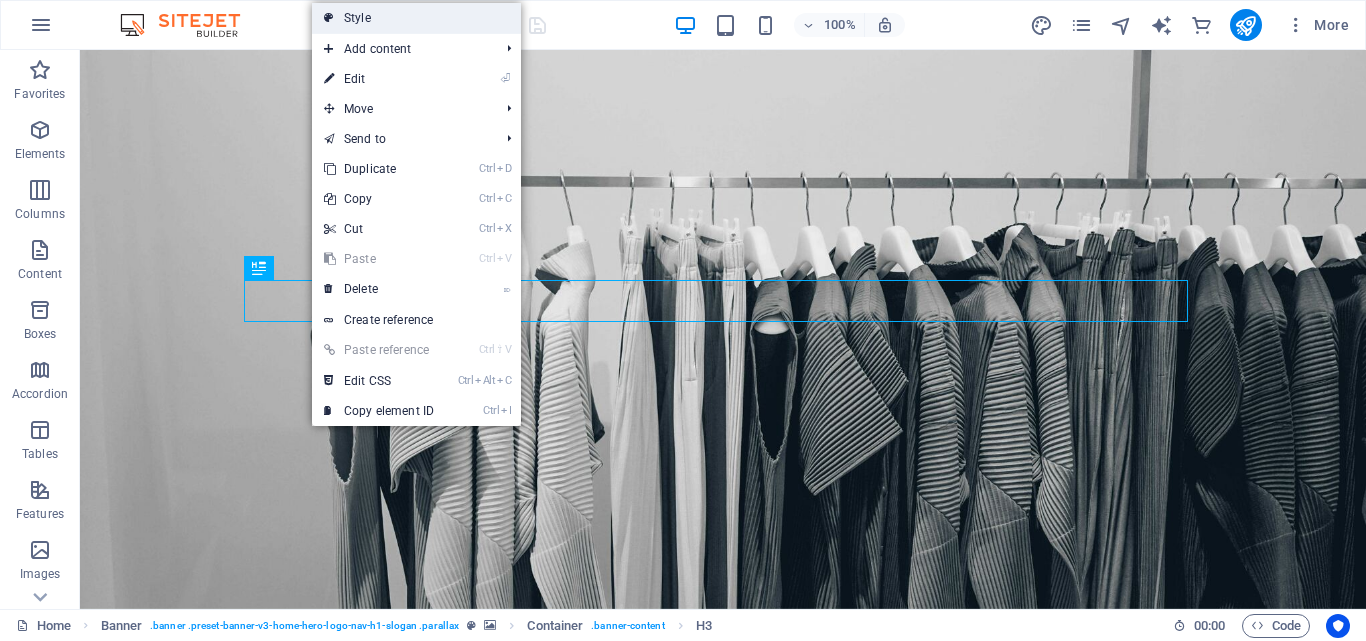 click on "Style" at bounding box center [416, 18] 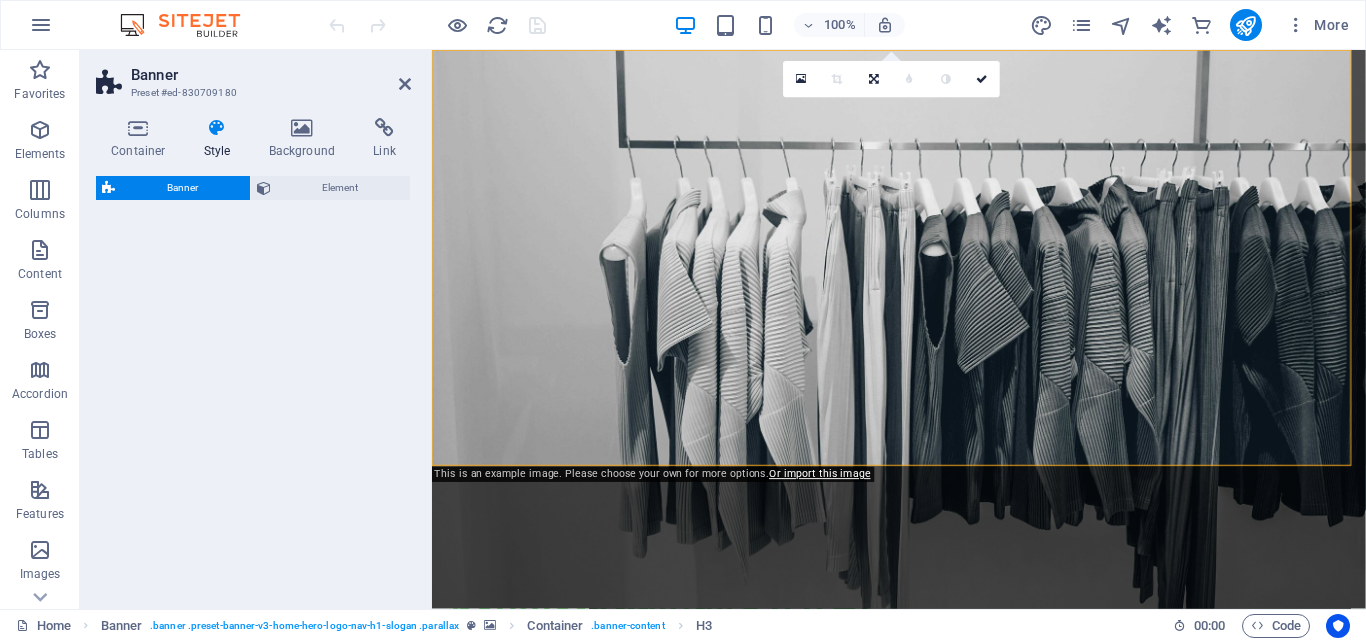 select on "preset-banner-v3-home-hero-logo-nav-h1-slogan" 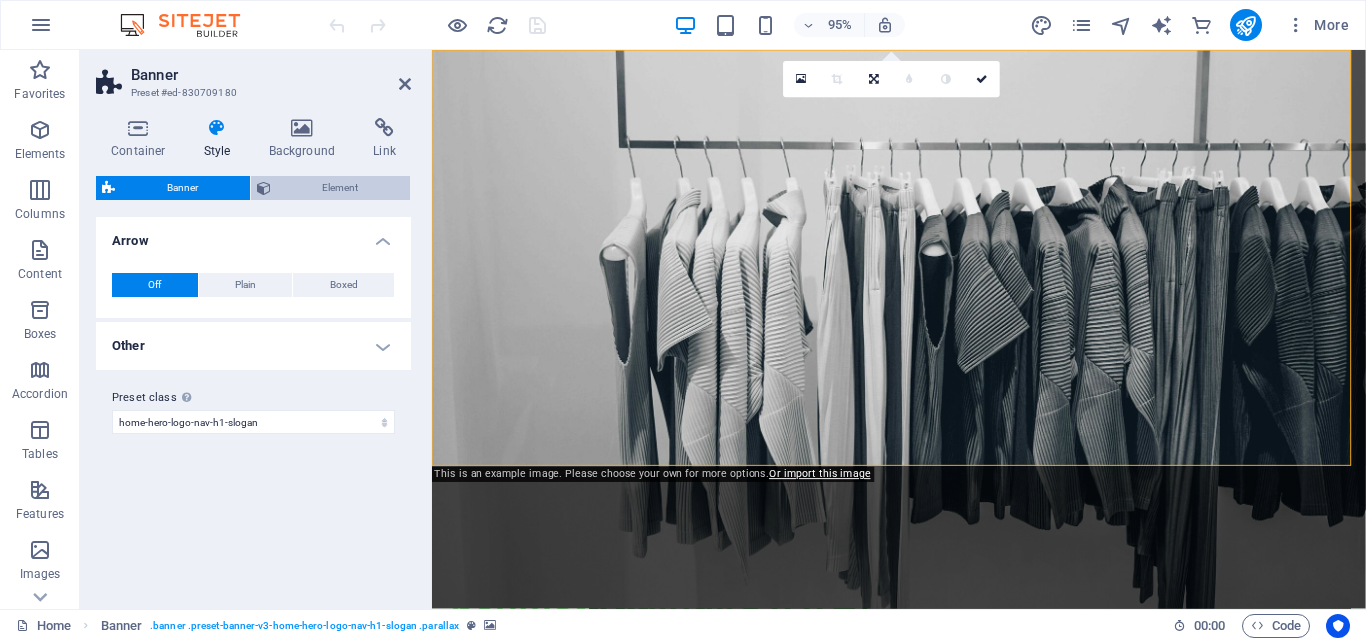 click on "Element" at bounding box center [341, 188] 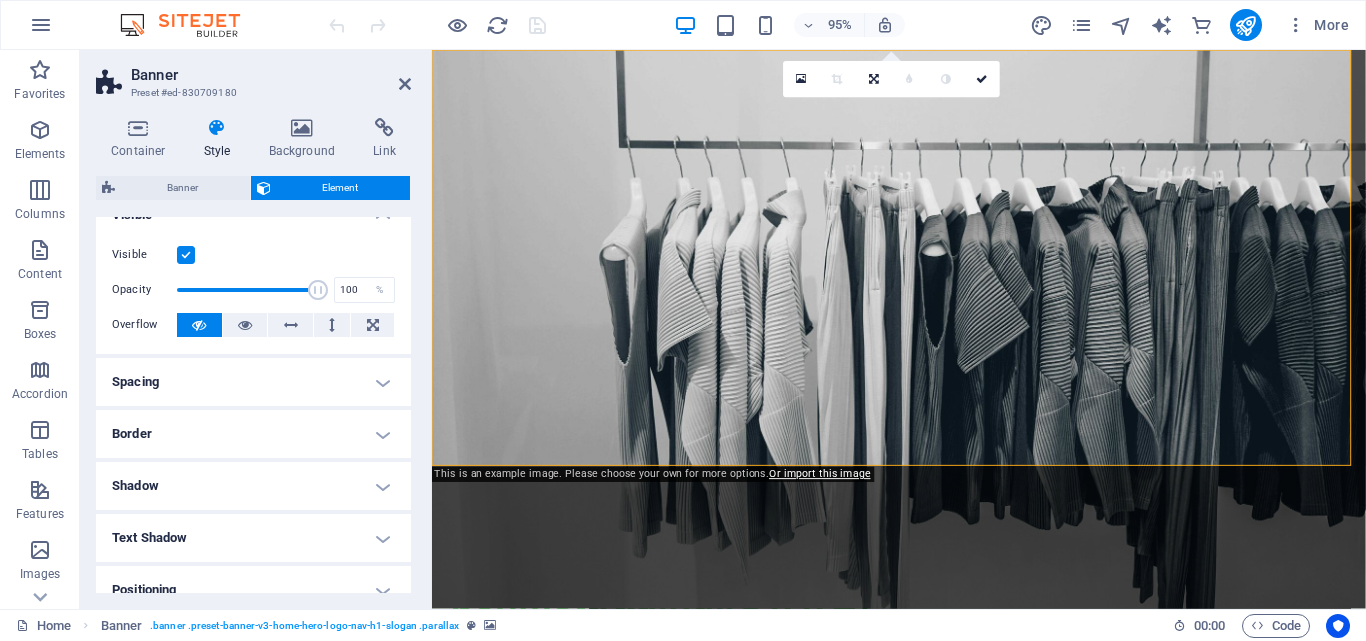 scroll, scrollTop: 0, scrollLeft: 0, axis: both 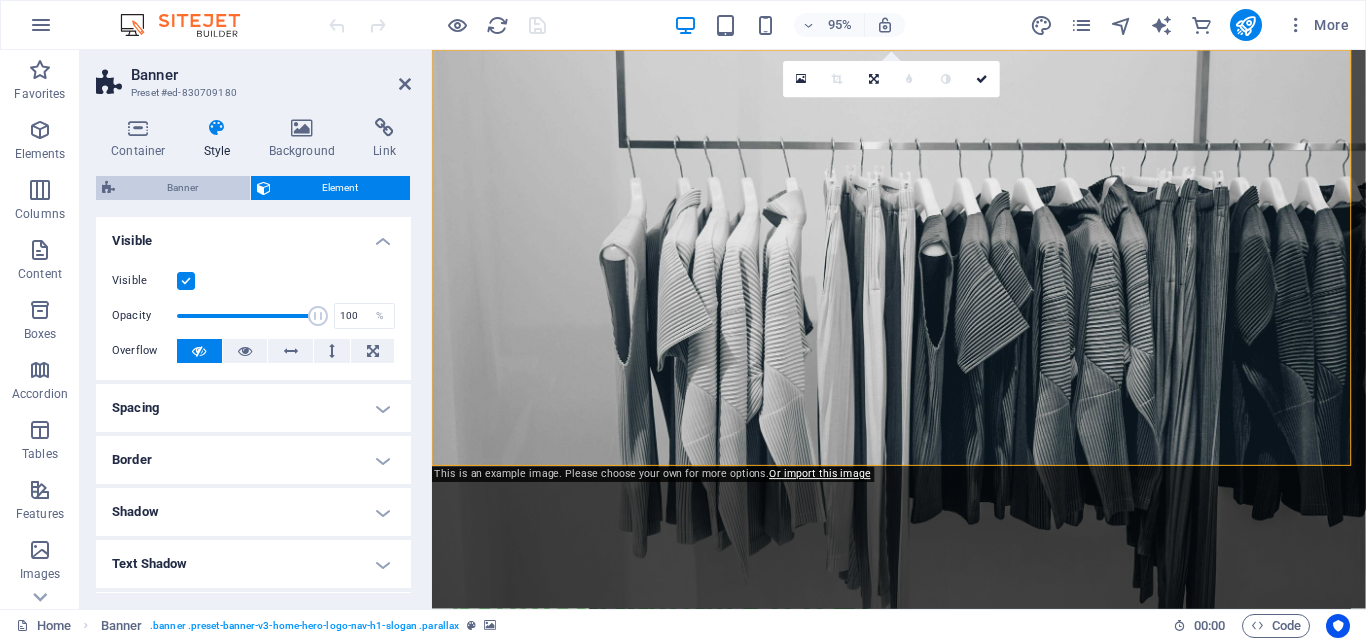 click on "Banner" at bounding box center (182, 188) 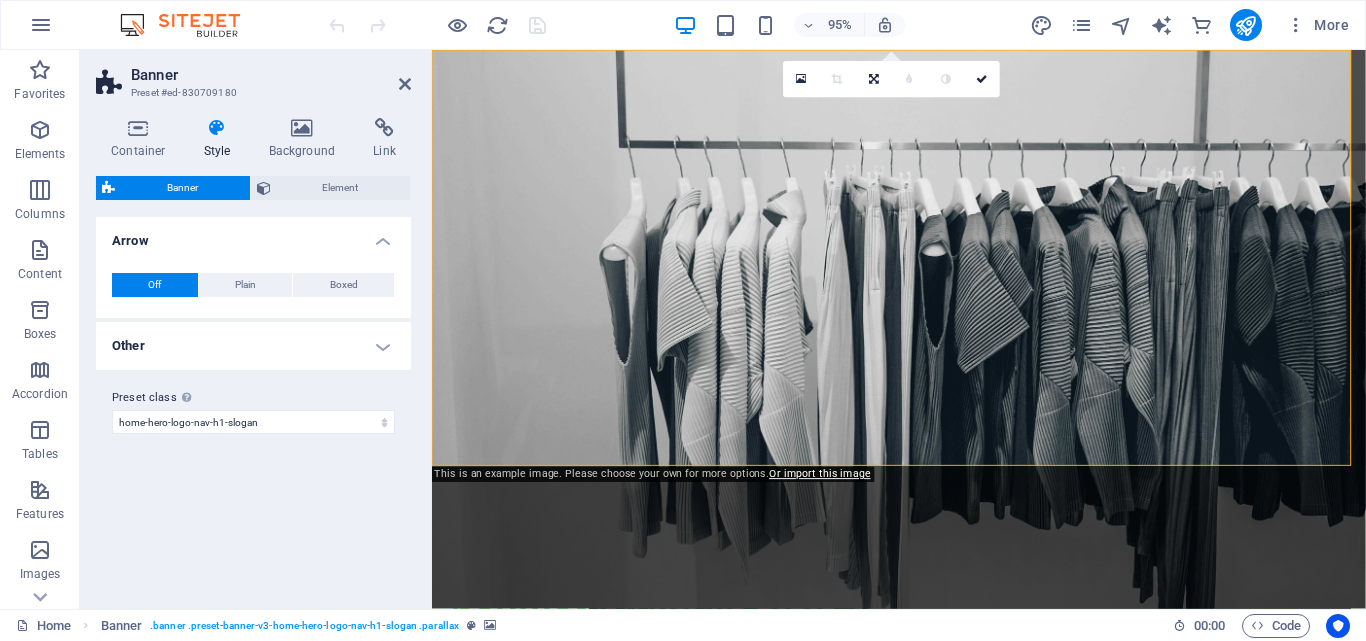 click on "Other" at bounding box center (253, 346) 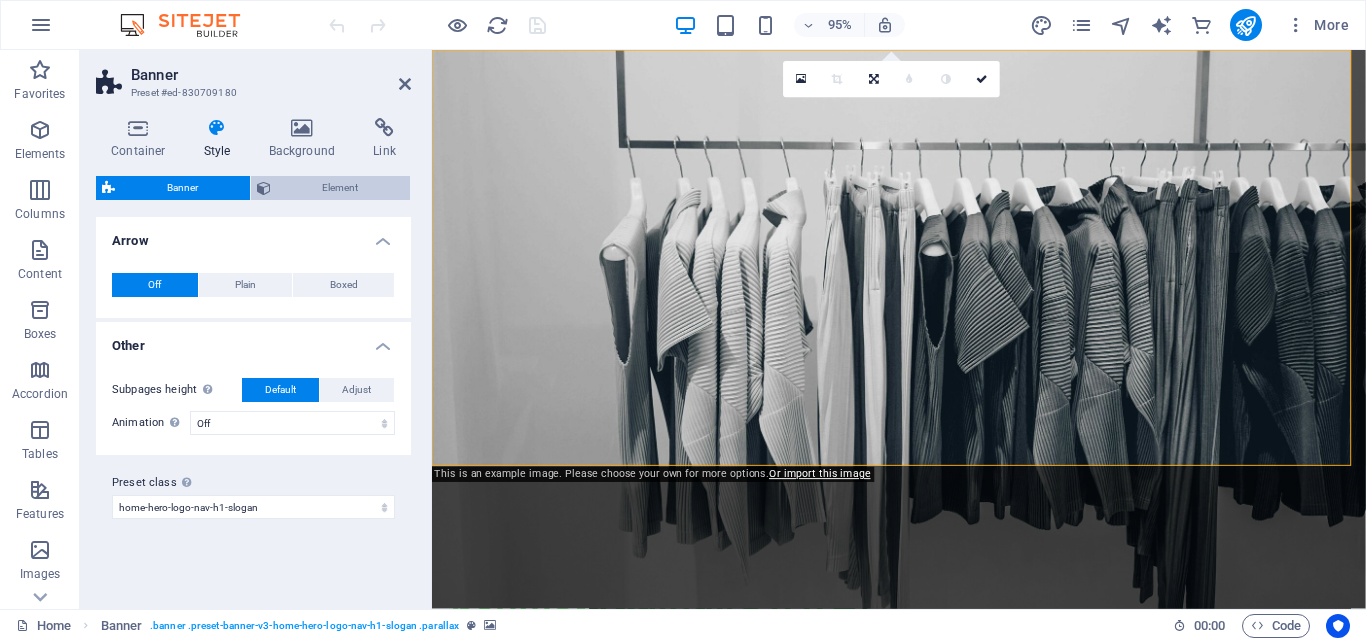 click at bounding box center [264, 188] 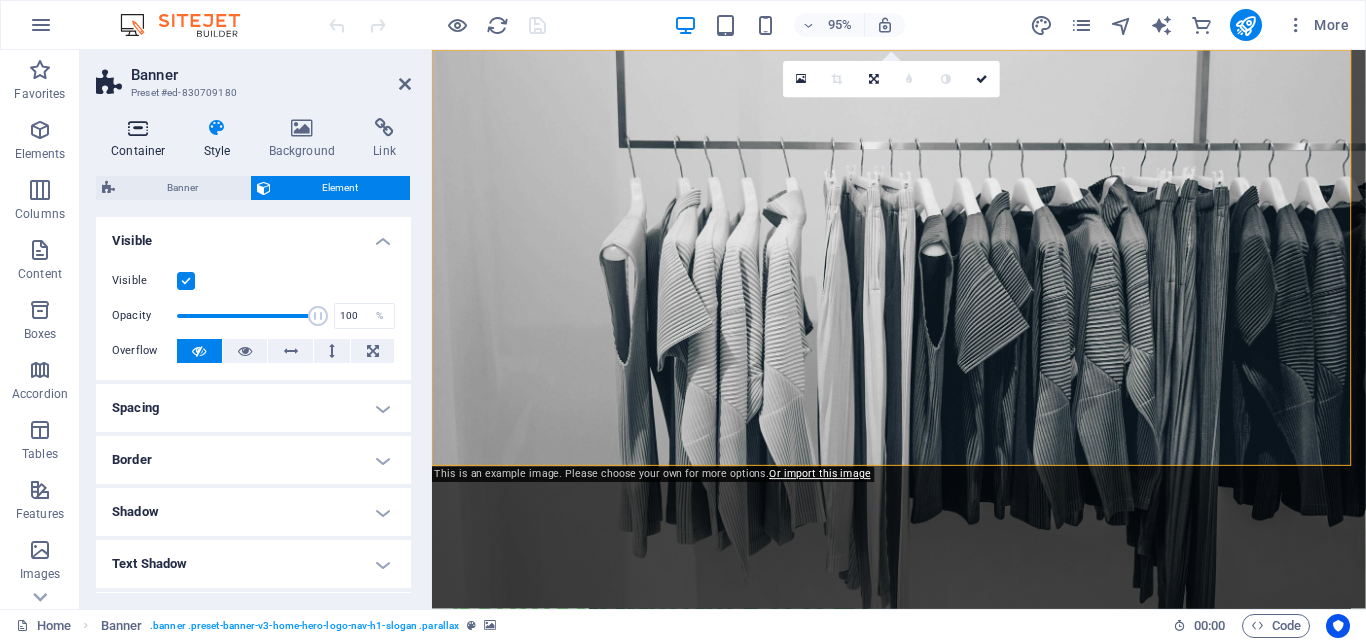 click on "Container" at bounding box center [142, 139] 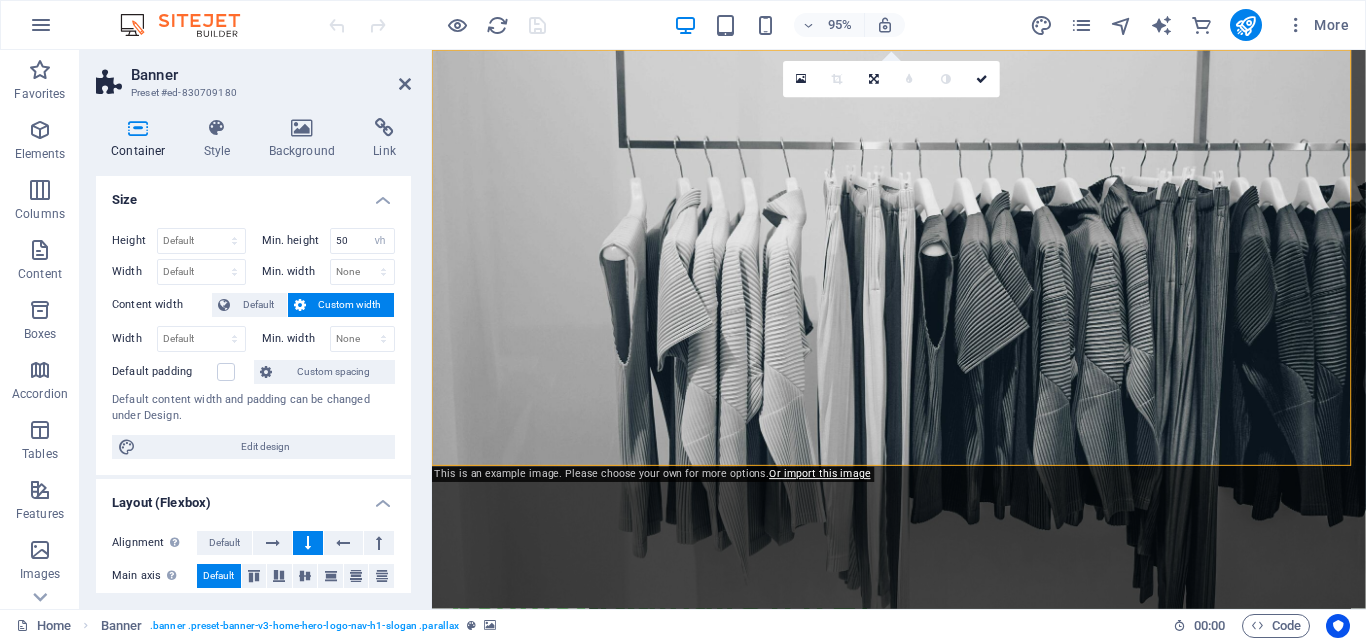 scroll, scrollTop: 0, scrollLeft: 0, axis: both 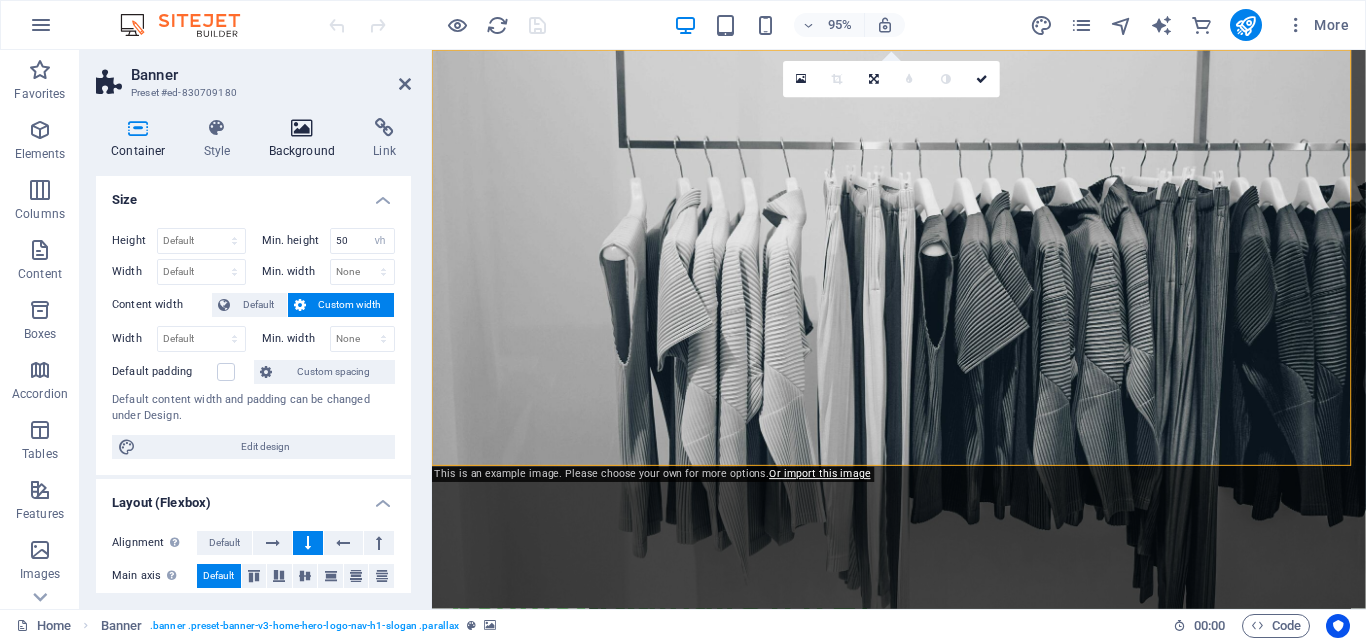 click on "Background" at bounding box center [306, 139] 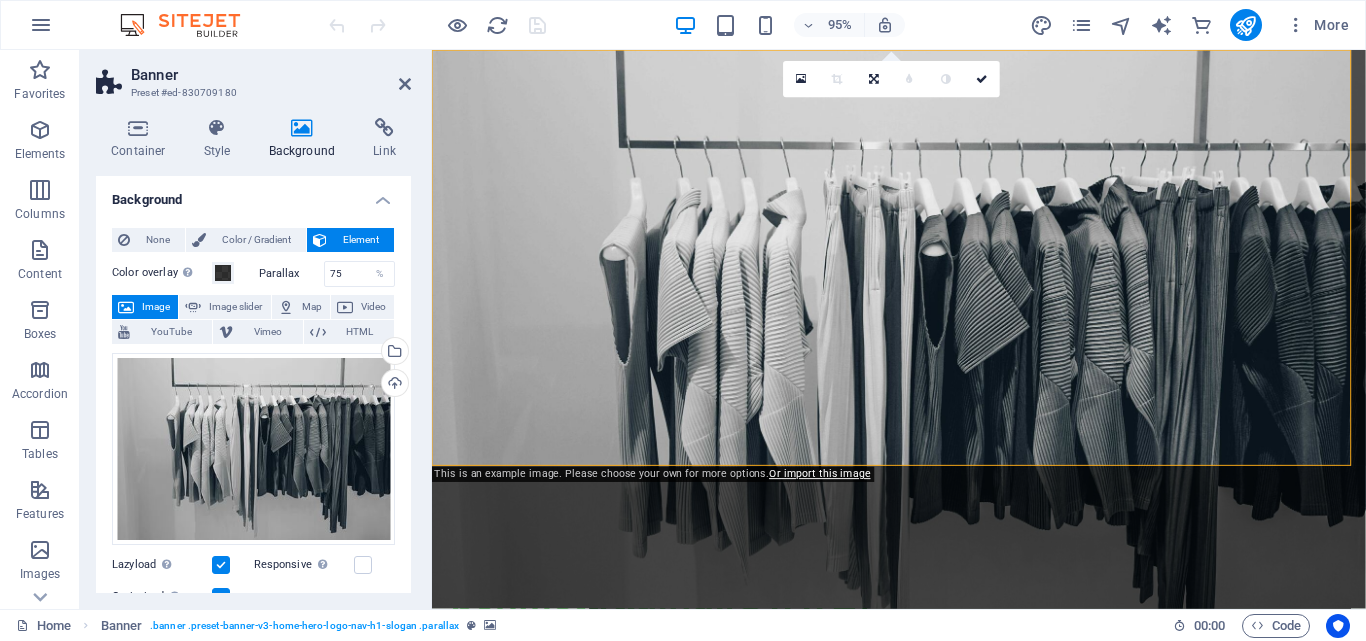 click on "Background" at bounding box center (306, 139) 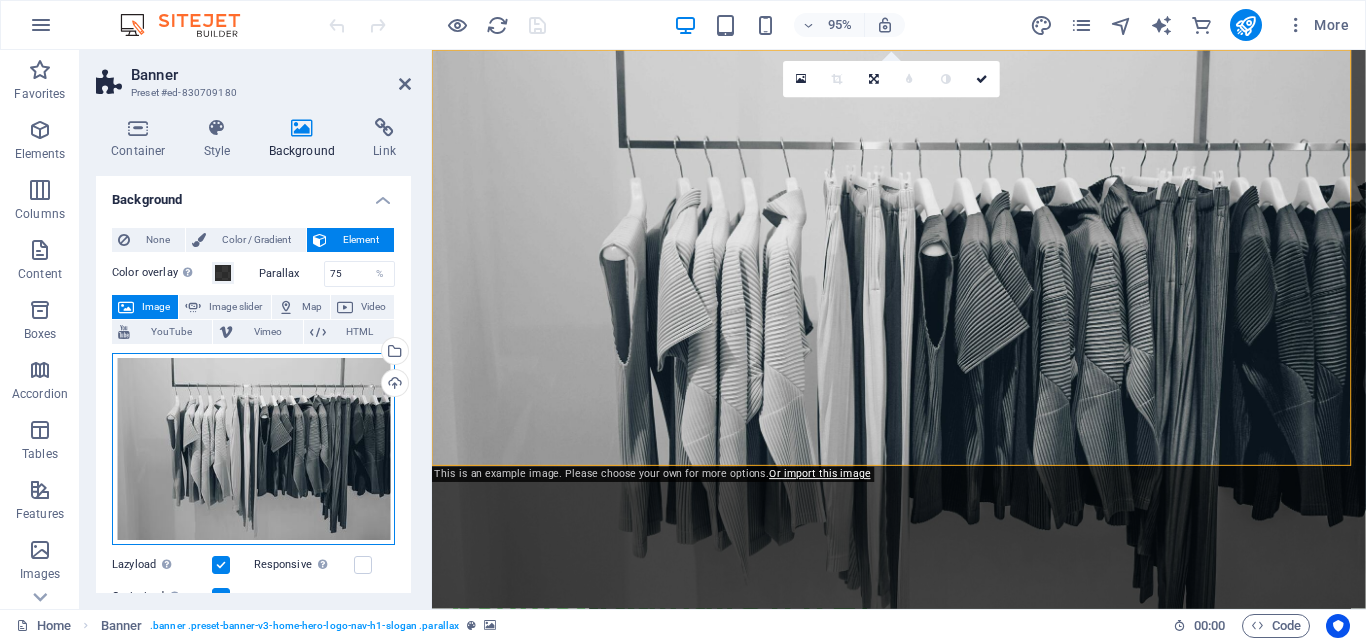 click on "Drag files here, click to choose files or select files from Files or our free stock photos & videos" at bounding box center [253, 449] 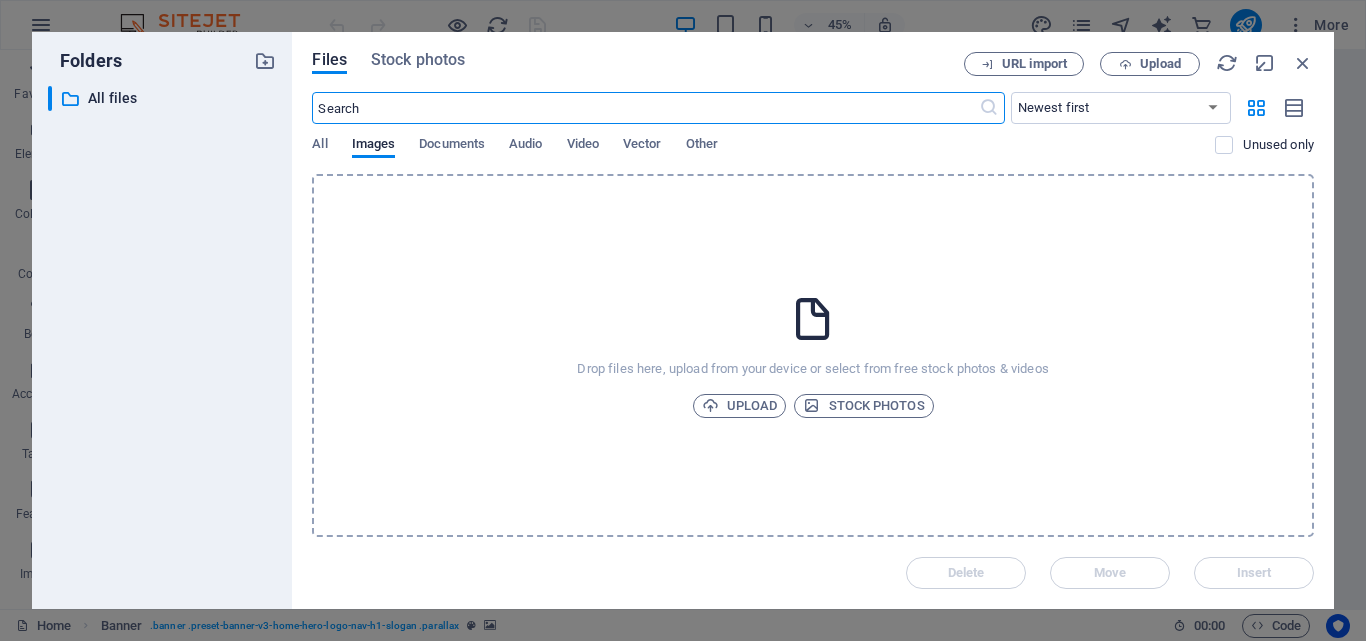 click at bounding box center [645, 108] 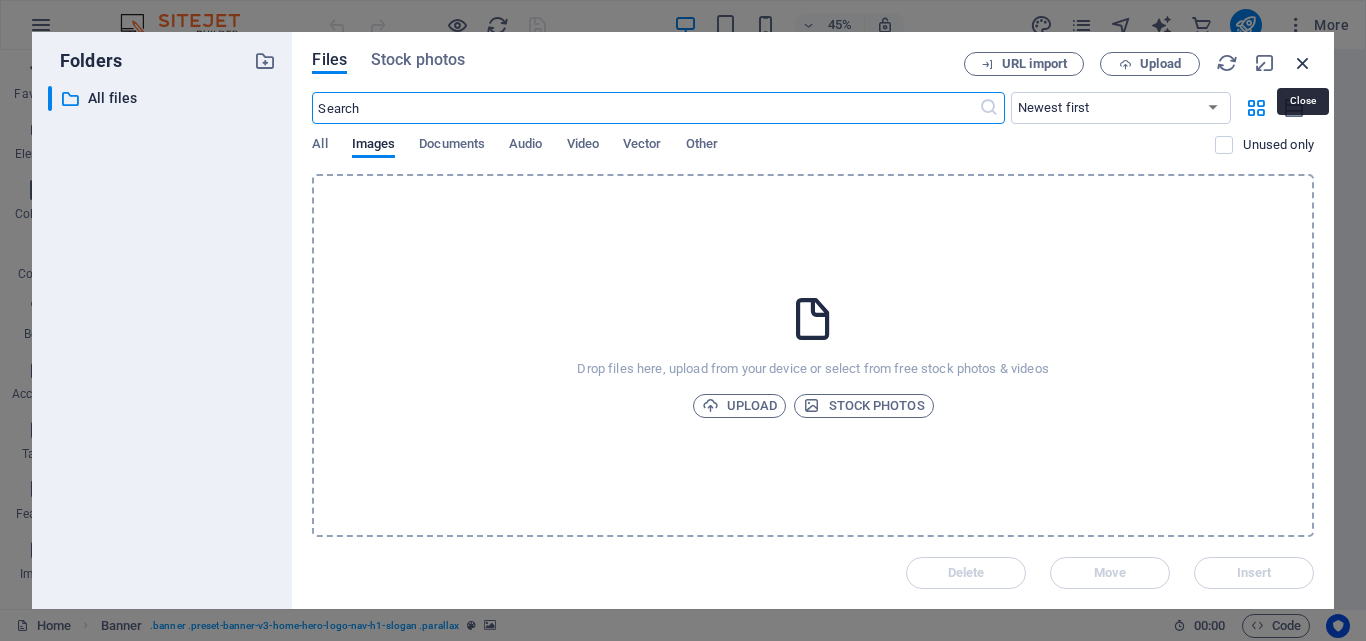 click at bounding box center (1303, 63) 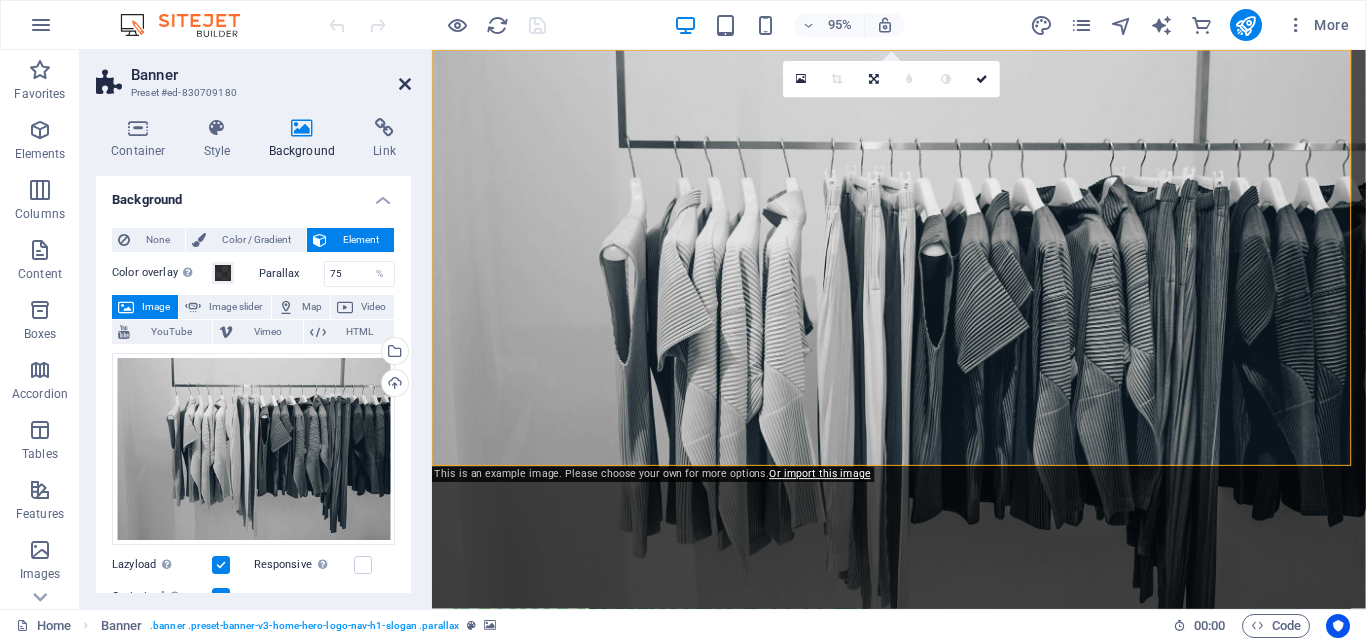 click at bounding box center [405, 84] 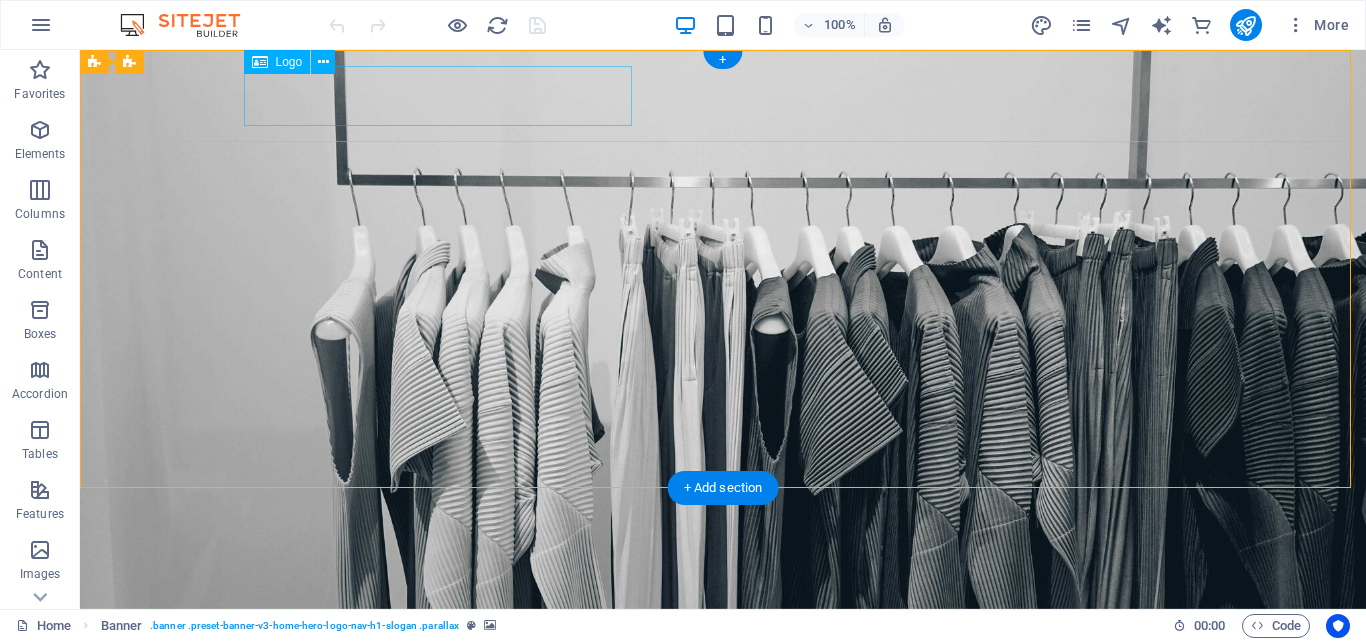 click on "benmettrading.[STATE]" at bounding box center [723, 625] 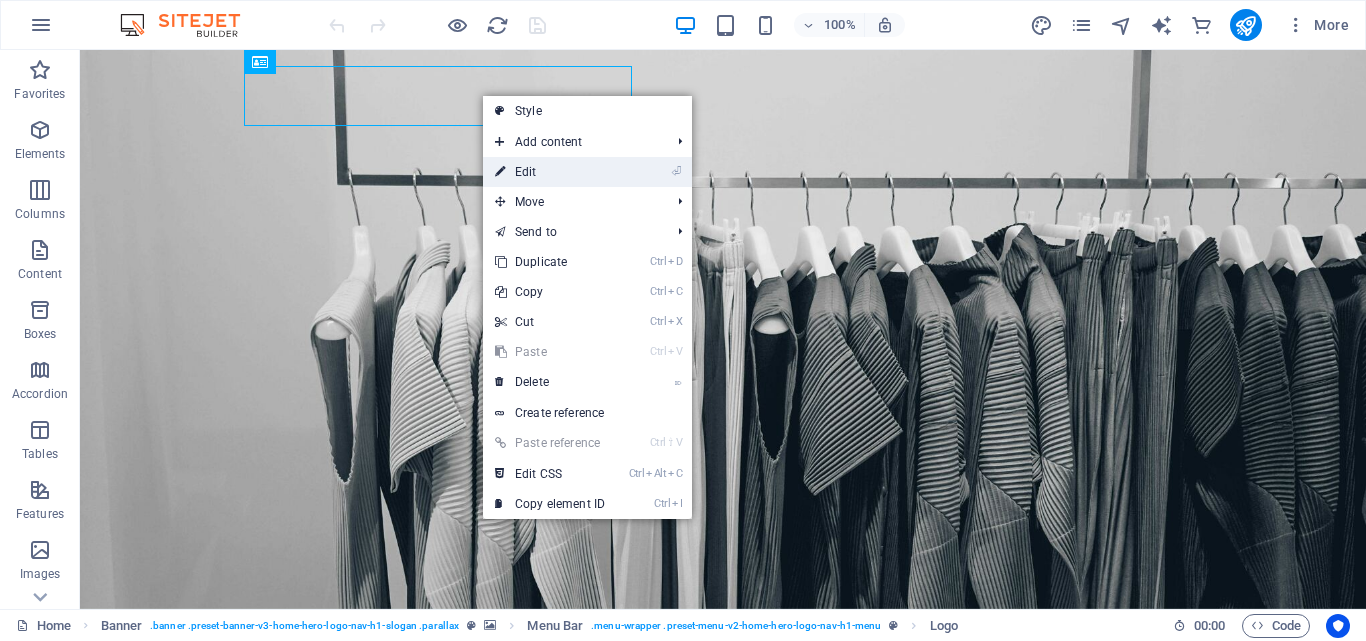 click on "⏎  Edit" at bounding box center [550, 172] 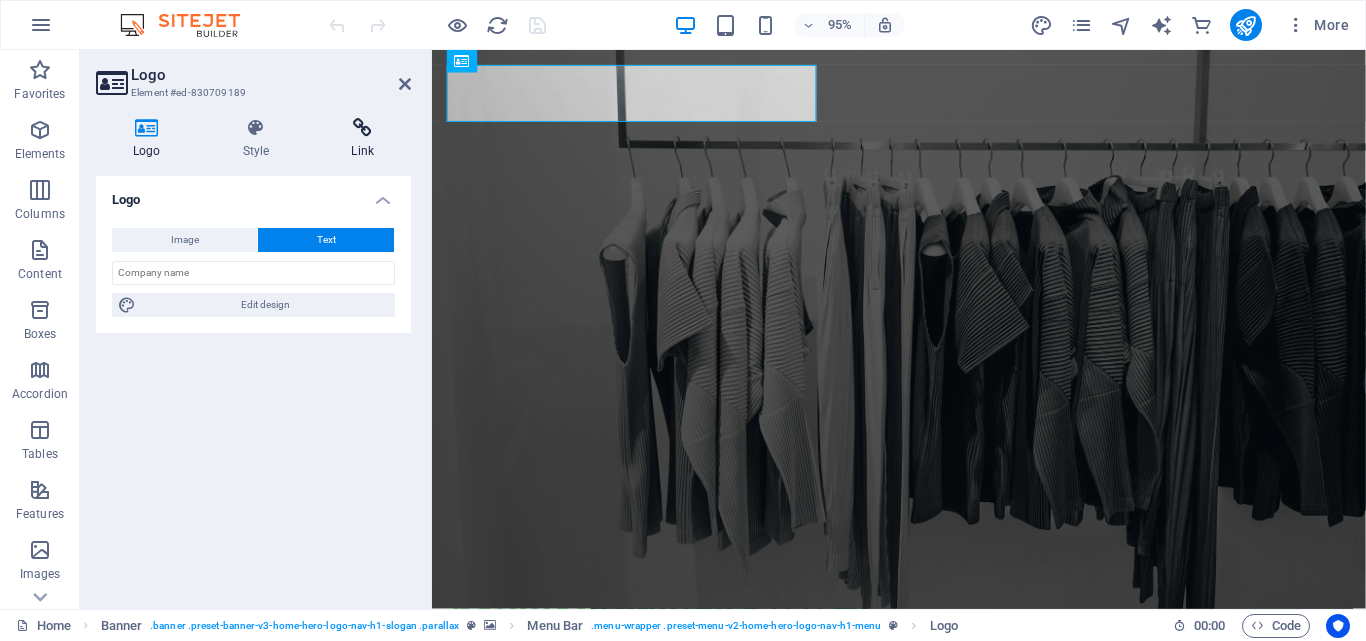 click on "Link" at bounding box center [362, 139] 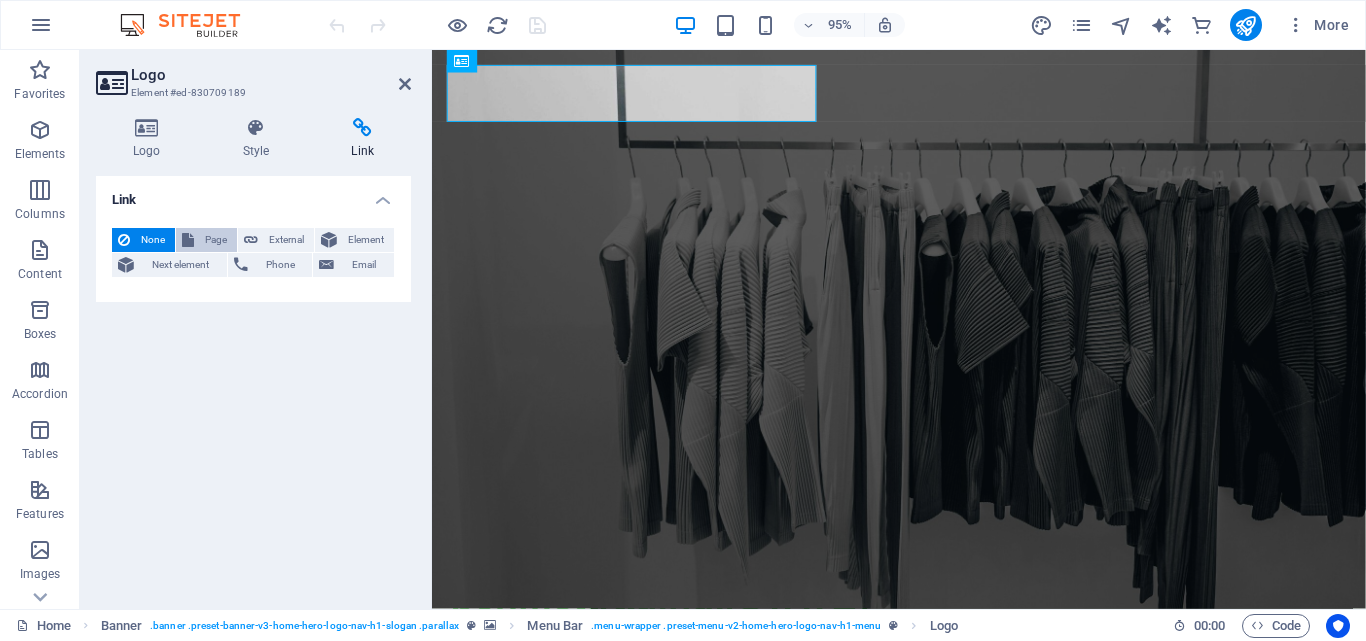 click on "Page" at bounding box center (215, 240) 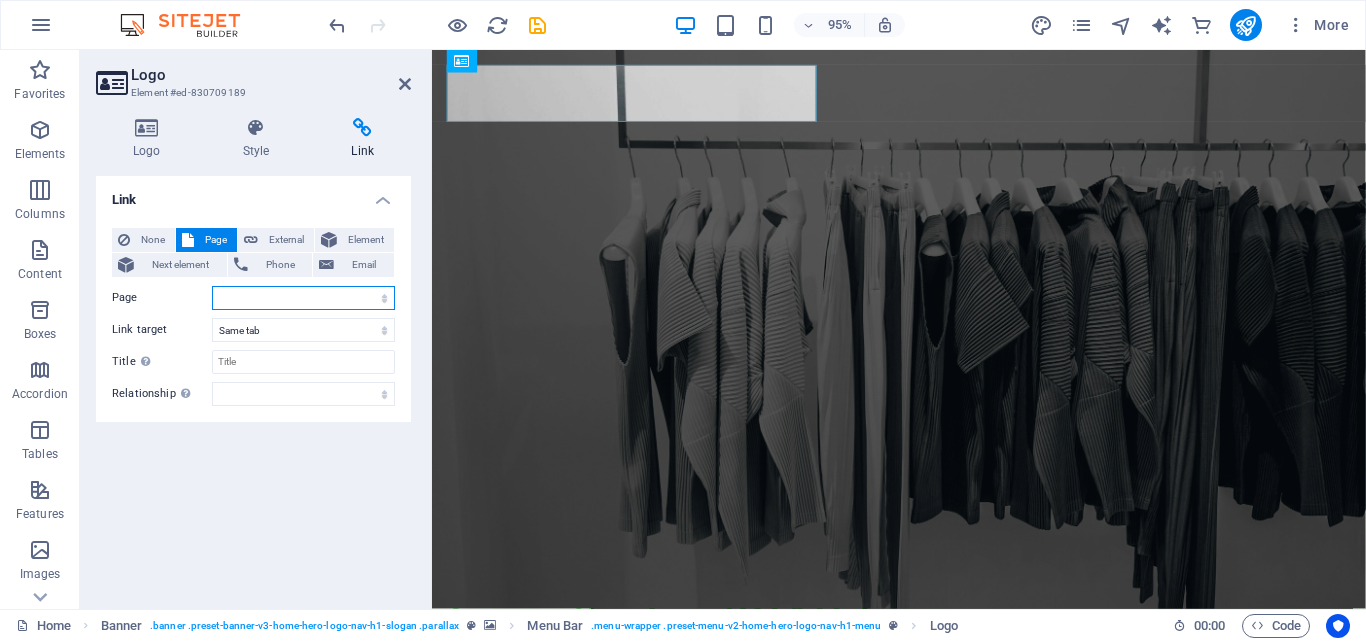 click on "Home Subpage Legal Notice Privacy" at bounding box center [303, 298] 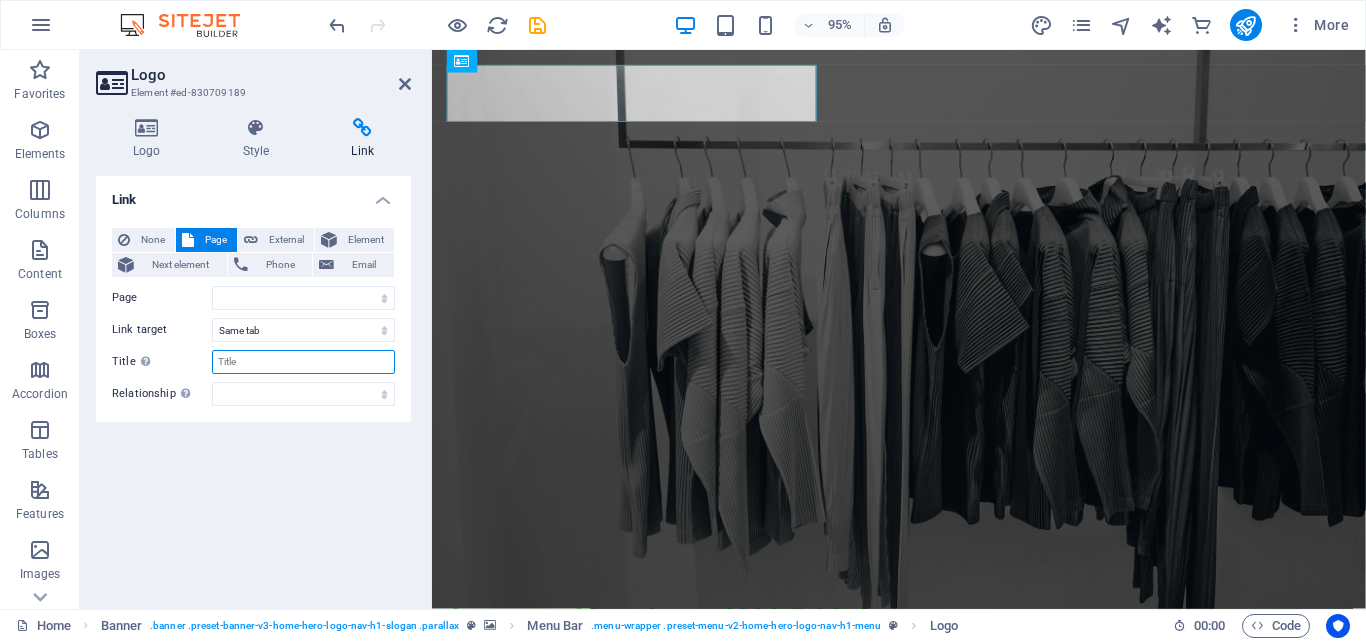 click on "Title Additional link description, should not be the same as the link text. The title is most often shown as a tooltip text when the mouse moves over the element. Leave empty if uncertain." at bounding box center [303, 362] 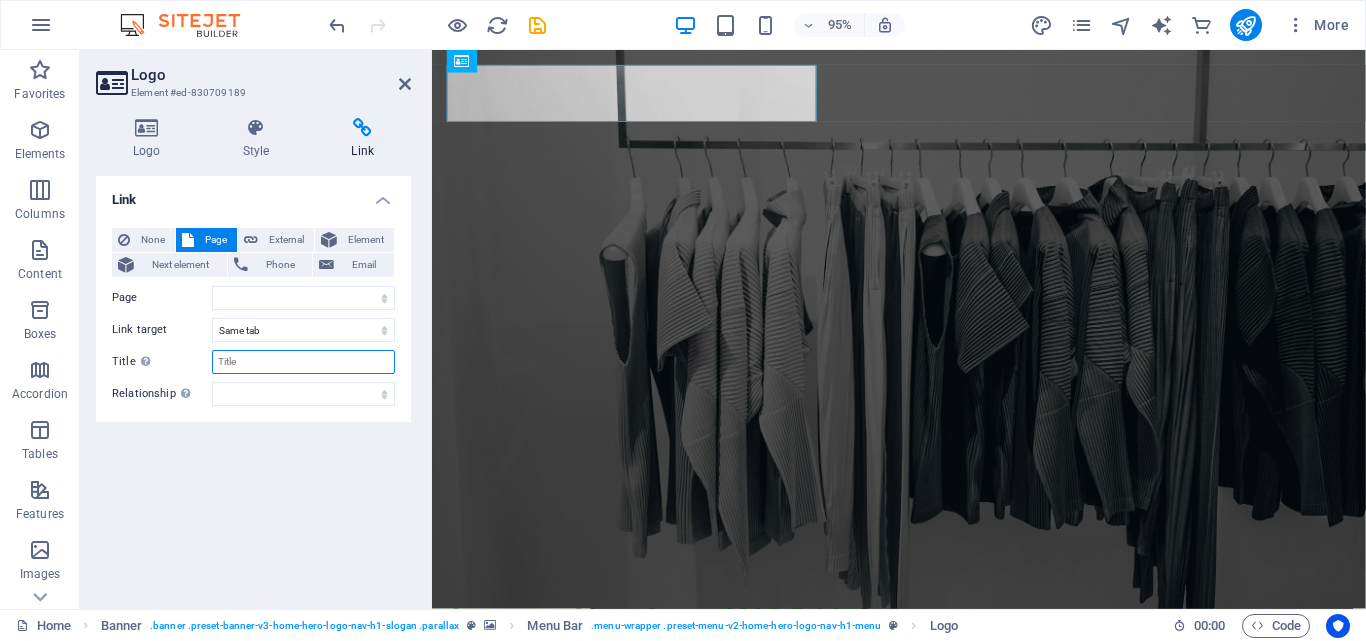 type on "H" 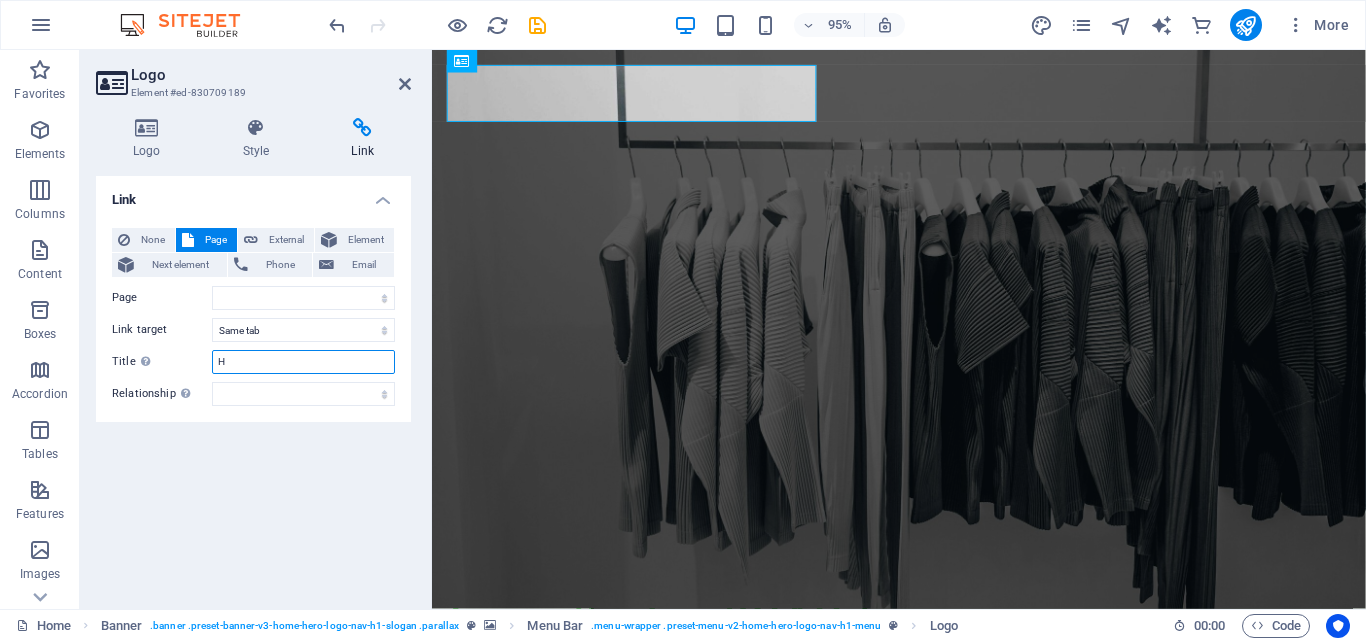 select 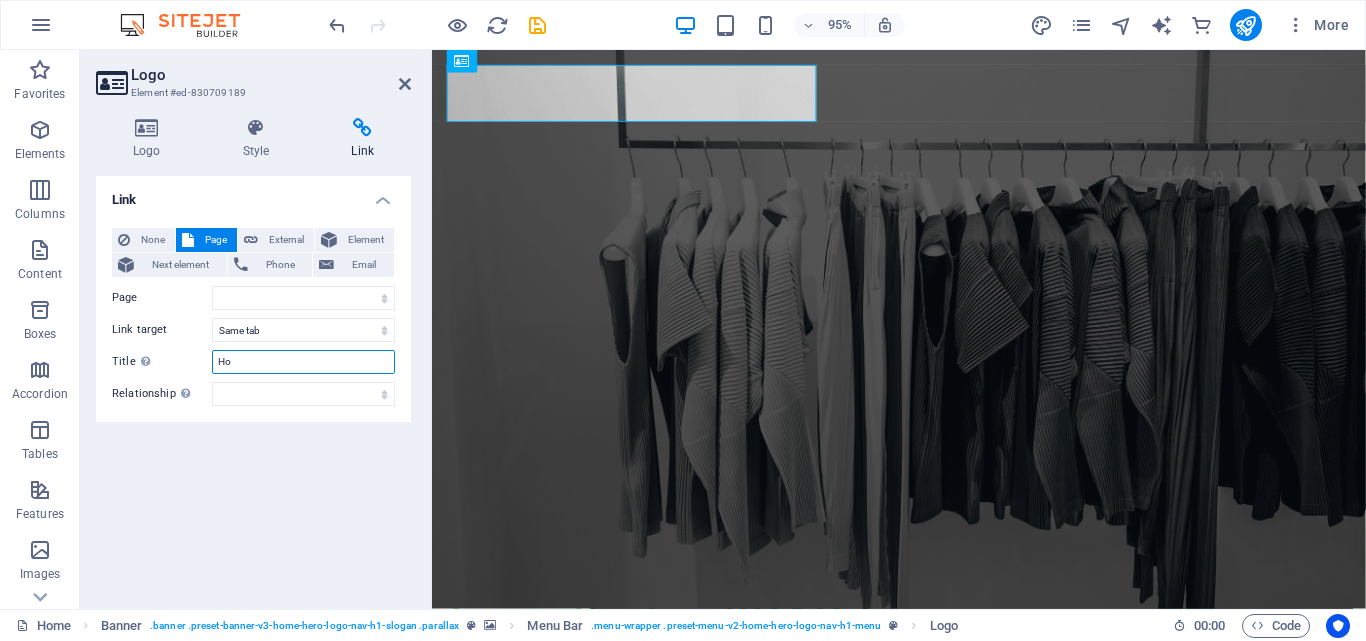 type on "Hom" 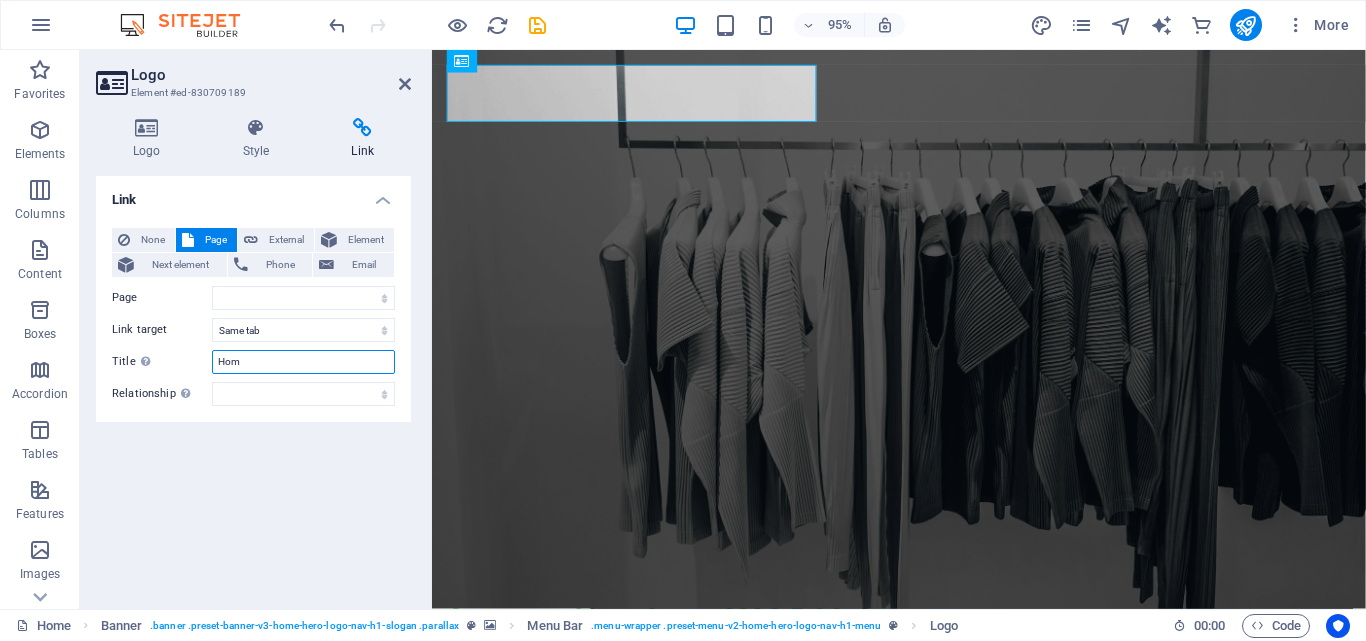 select 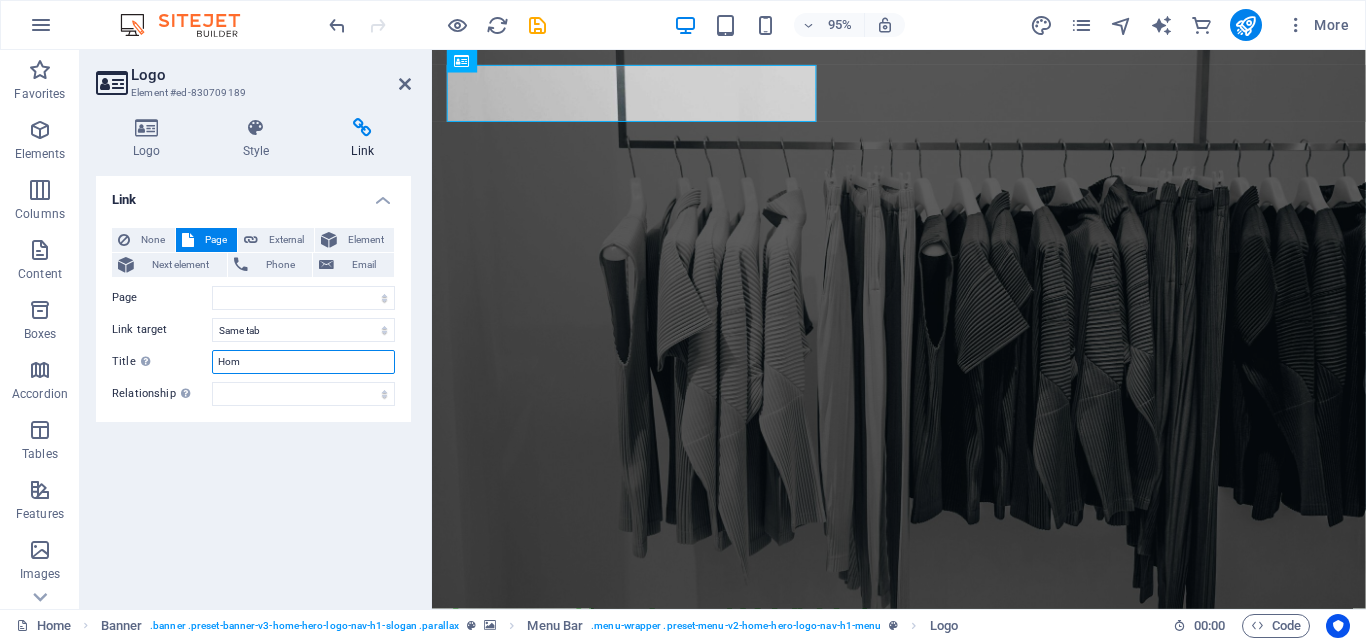type on "Home" 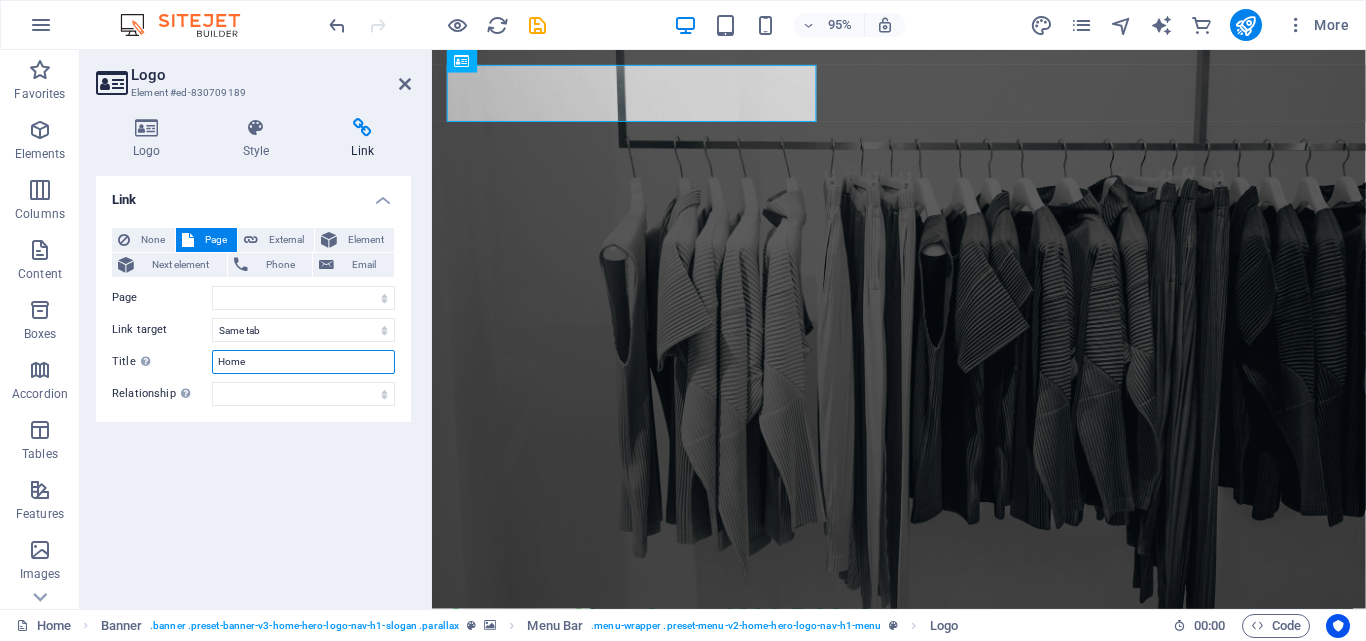 select 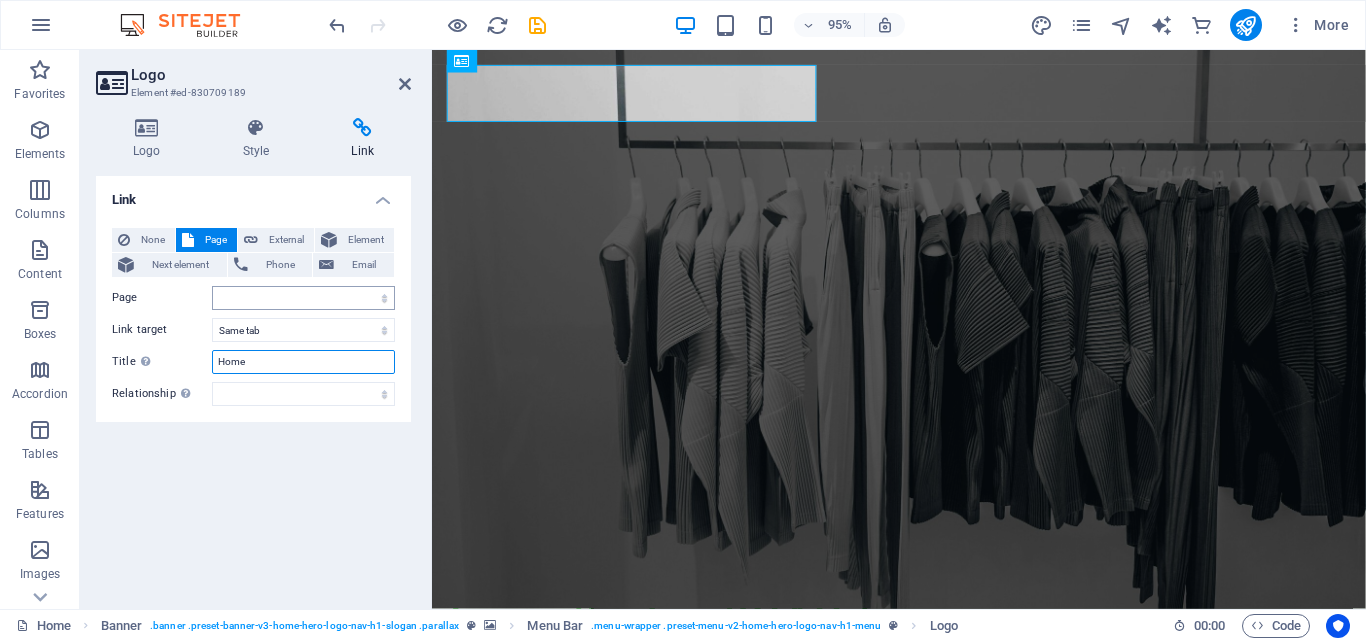 type on "Home" 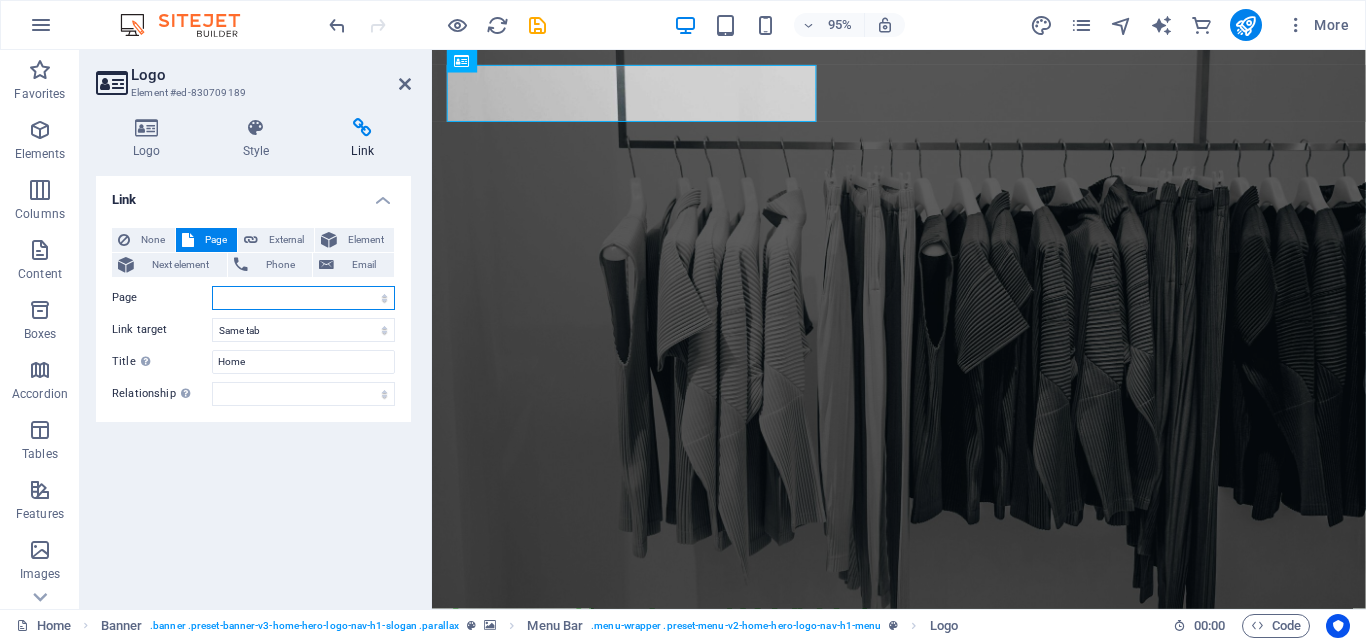 click on "Home Subpage Legal Notice Privacy" at bounding box center (303, 298) 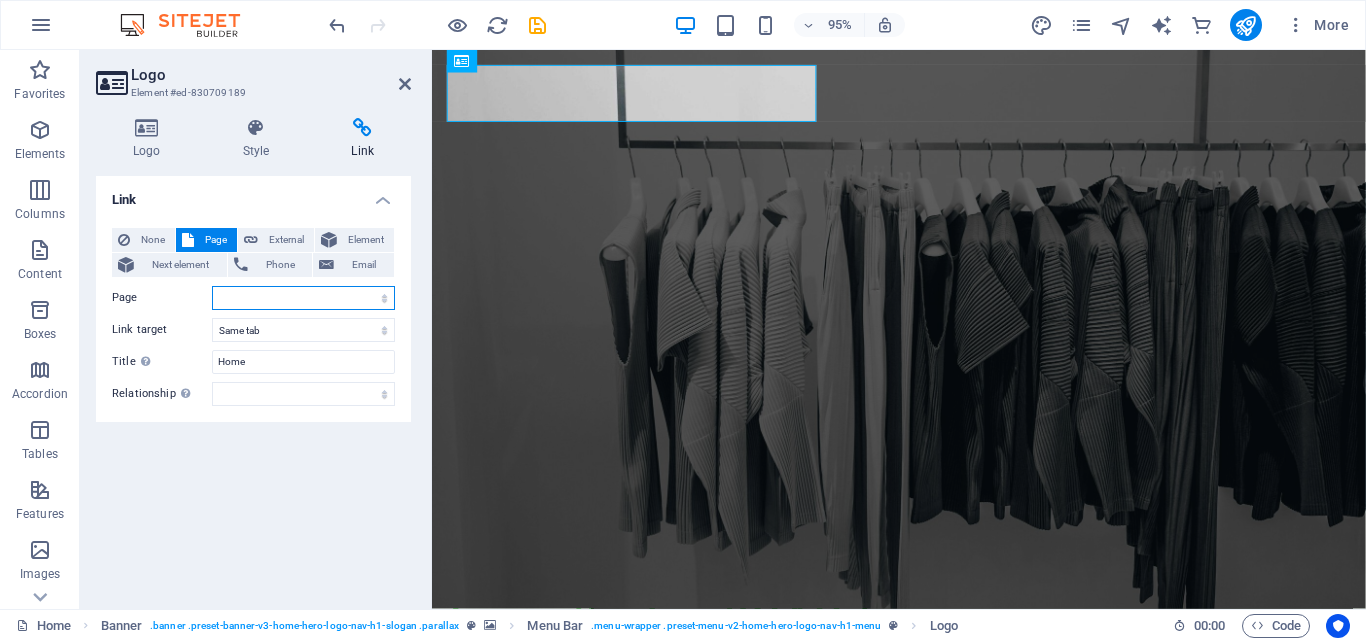 select on "0" 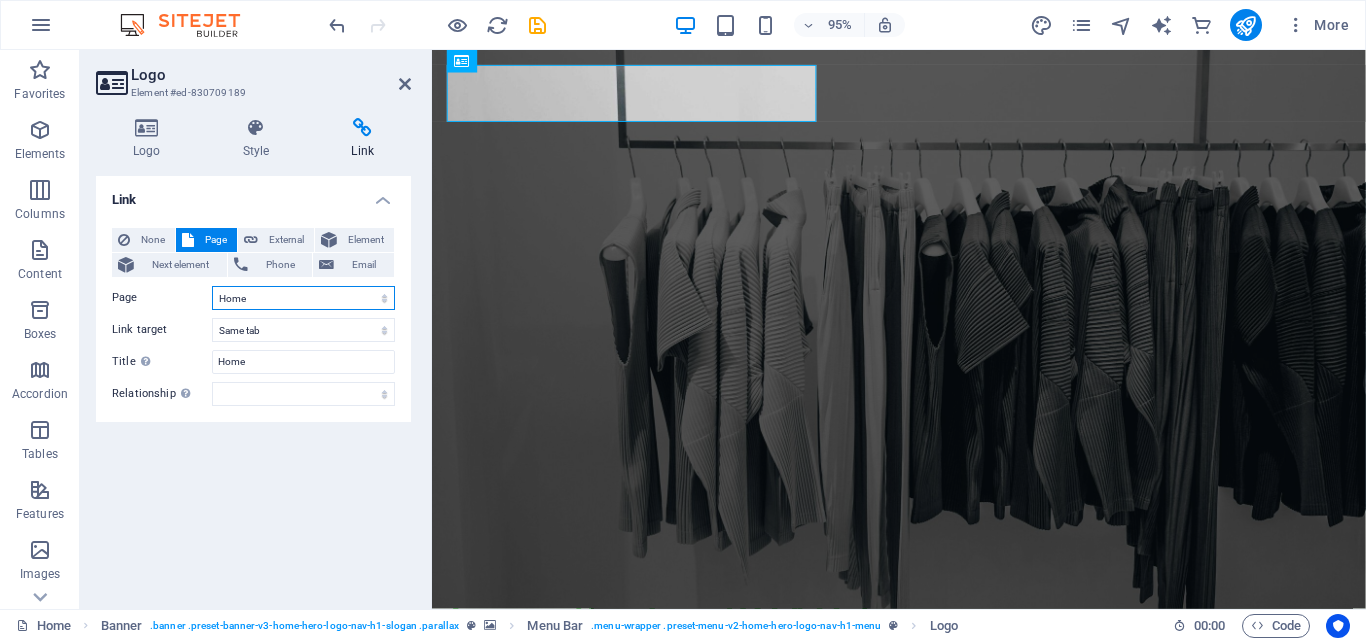click on "Home Subpage Legal Notice Privacy" at bounding box center (303, 298) 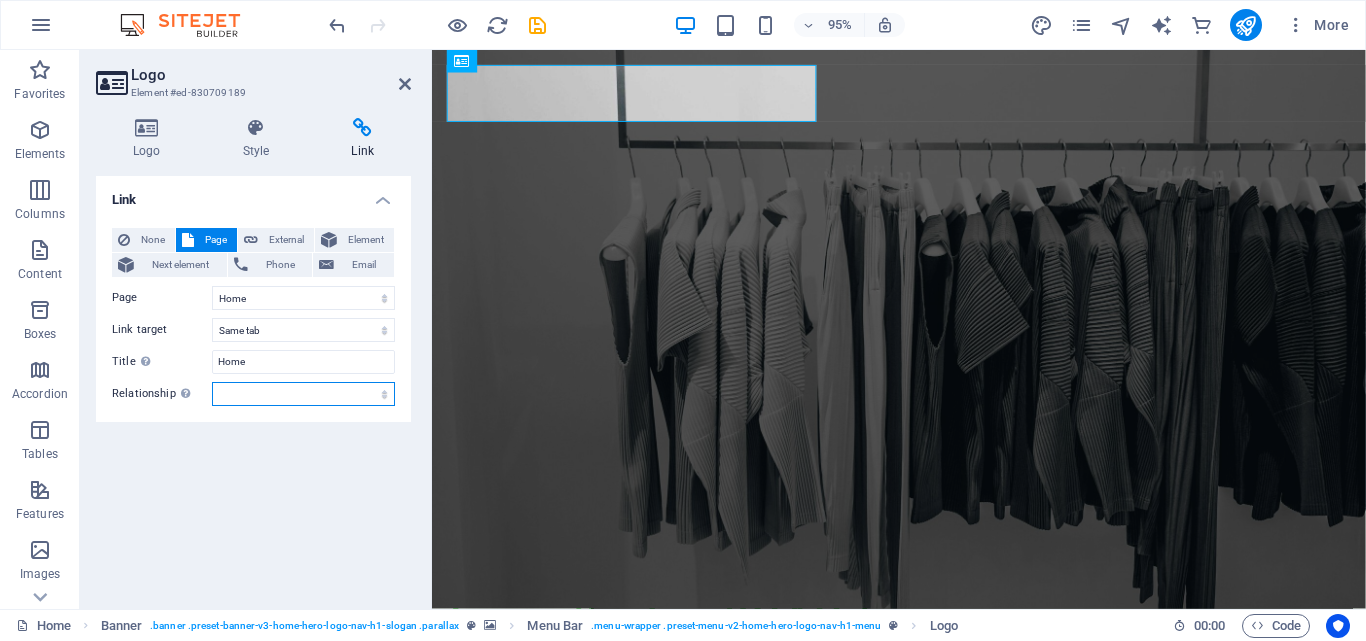 click on "alternate author bookmark external help license next nofollow noreferrer noopener prev search tag" at bounding box center [303, 394] 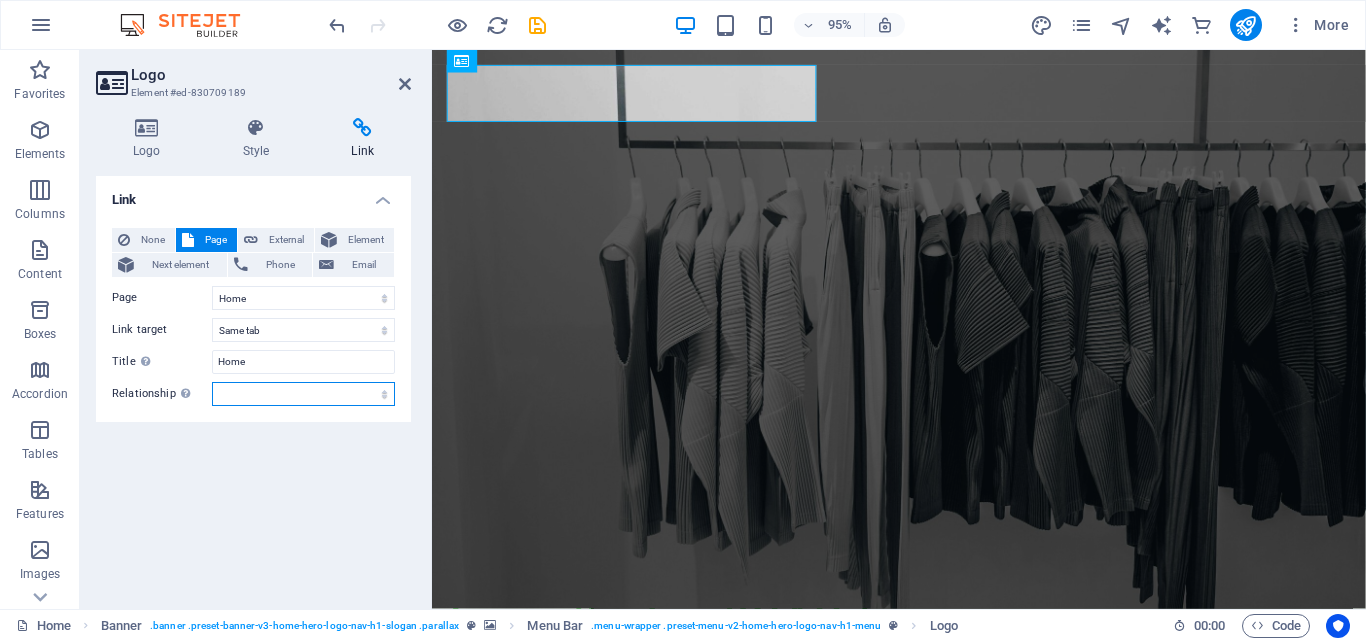 click on "alternate author bookmark external help license next nofollow noreferrer noopener prev search tag" at bounding box center [303, 394] 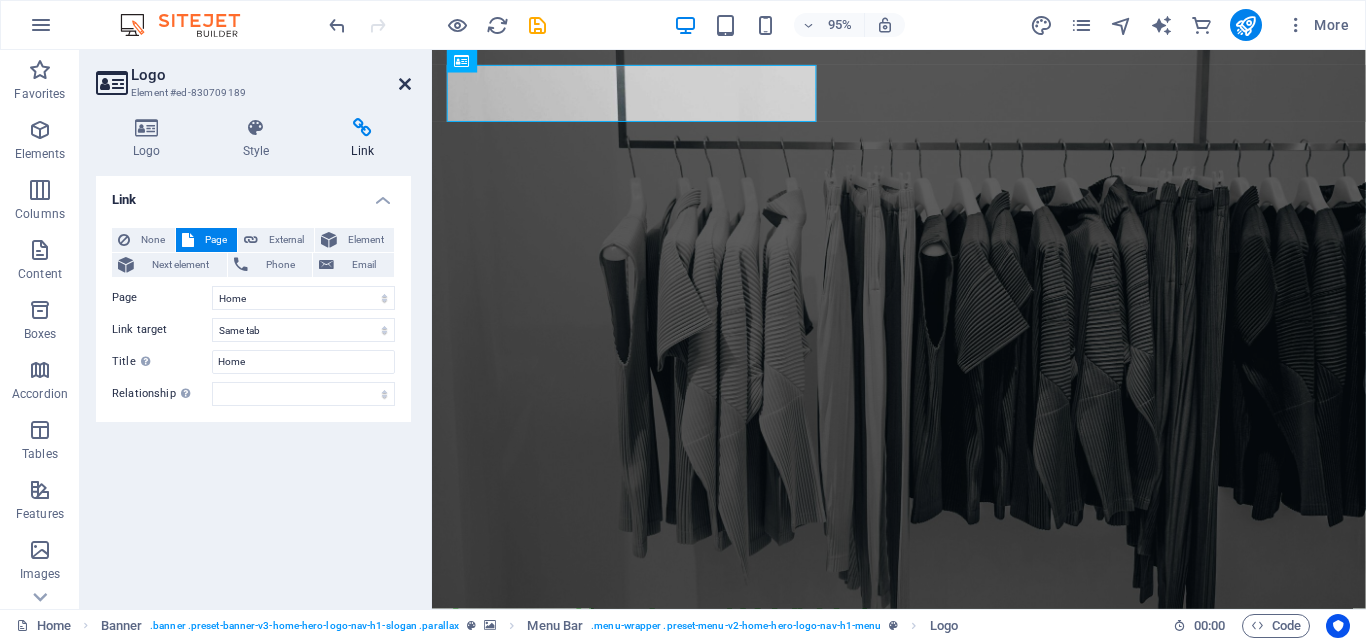 click at bounding box center [405, 84] 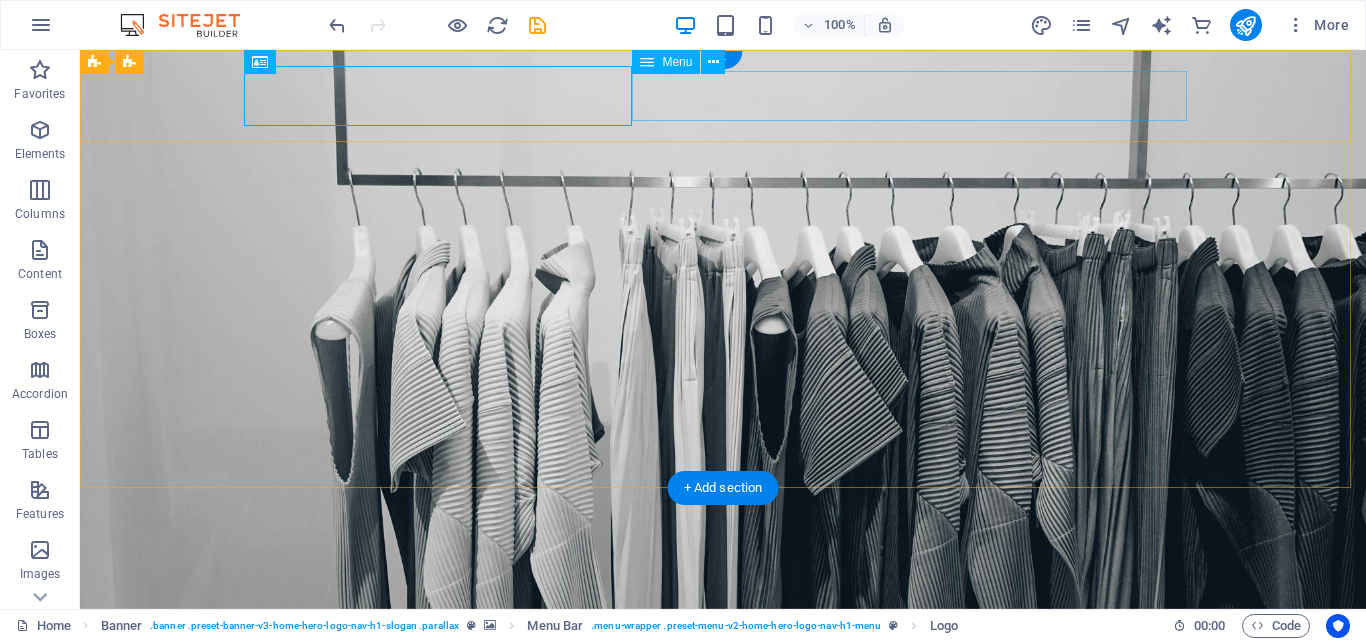 click on "Home About Us Services Gallery Contact" at bounding box center [723, 702] 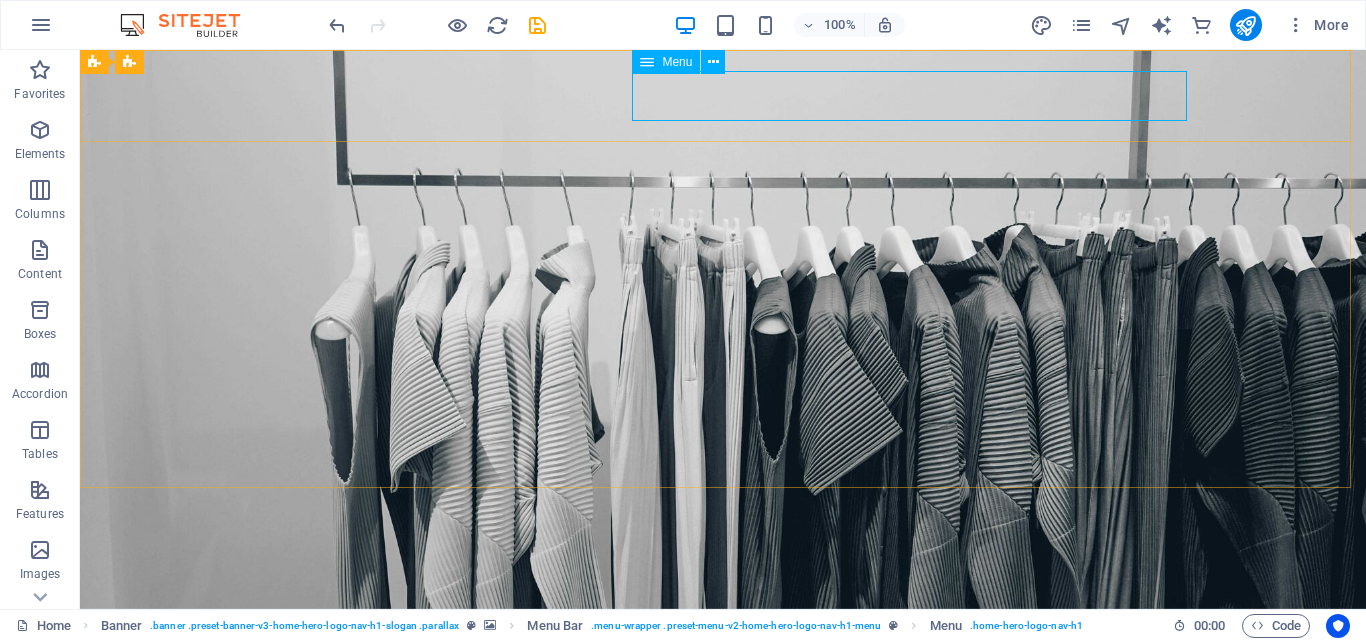 click on "Menu" at bounding box center [677, 62] 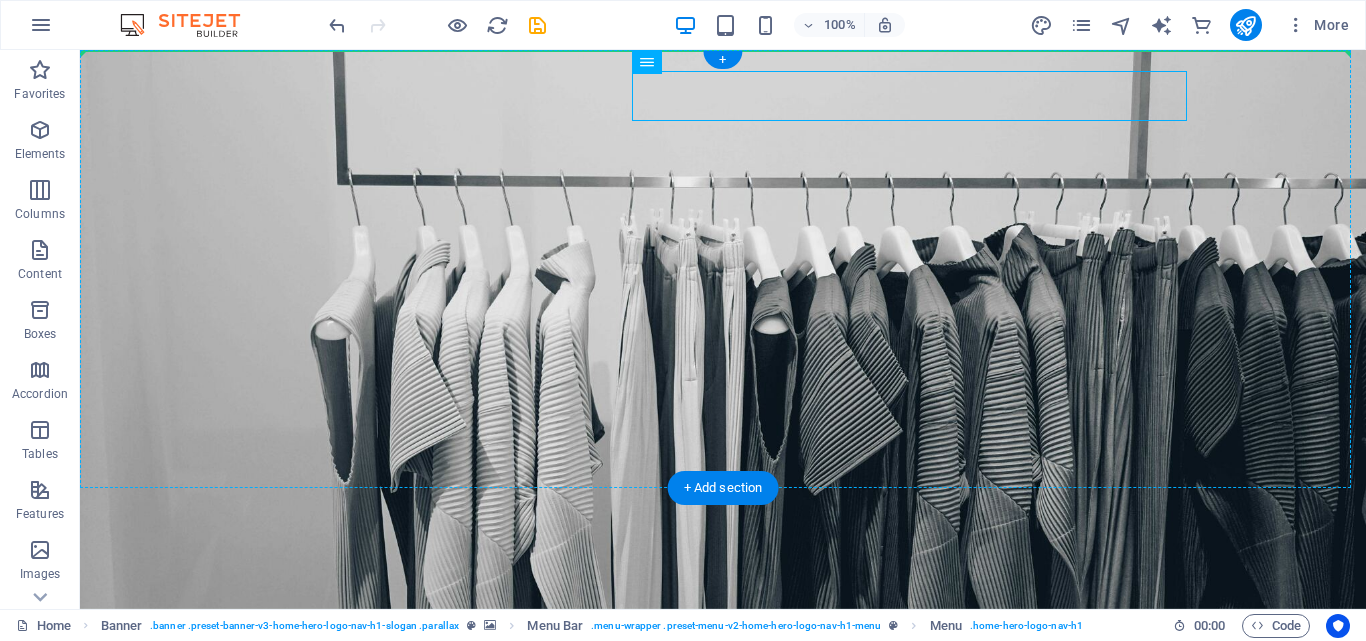 drag, startPoint x: 744, startPoint y: 112, endPoint x: 750, endPoint y: 63, distance: 49.365982 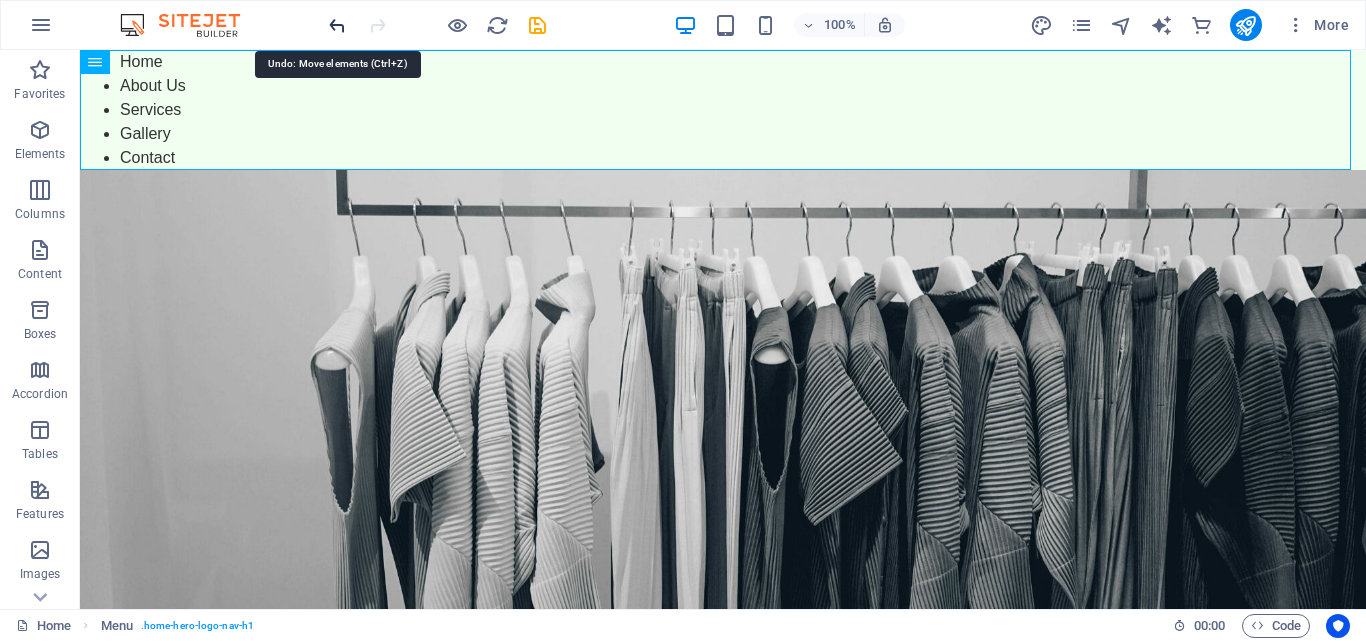 click at bounding box center [337, 25] 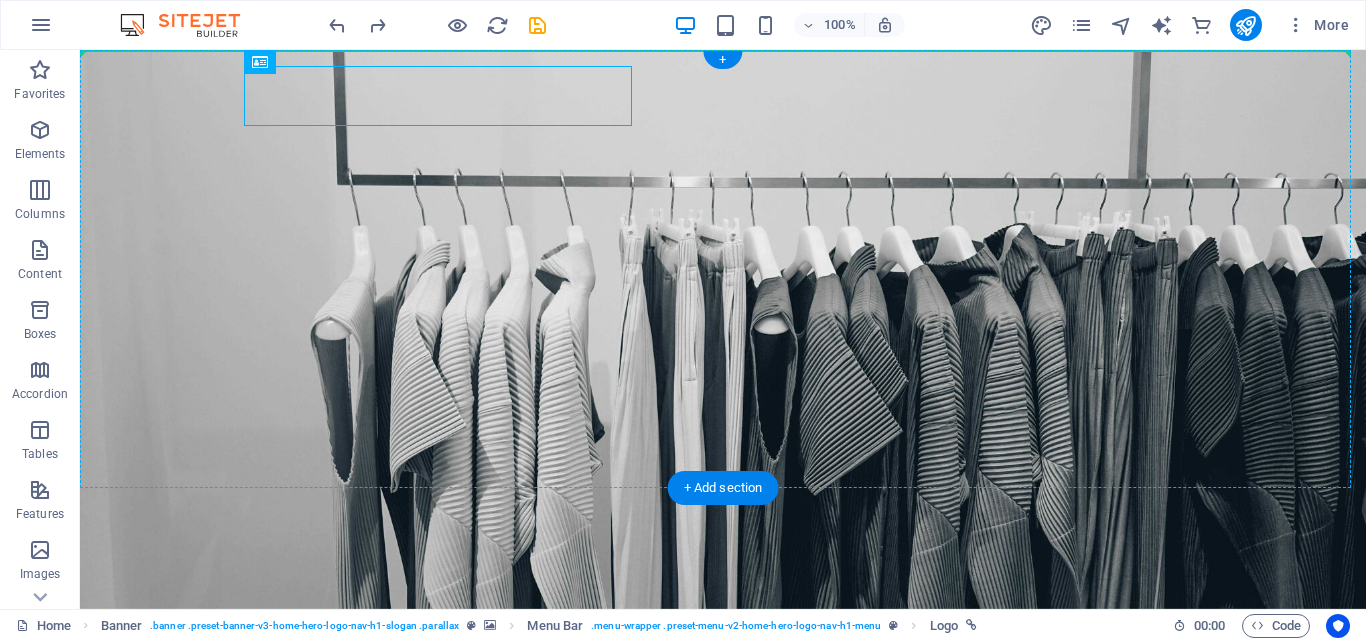 drag, startPoint x: 361, startPoint y: 95, endPoint x: 172, endPoint y: 107, distance: 189.38057 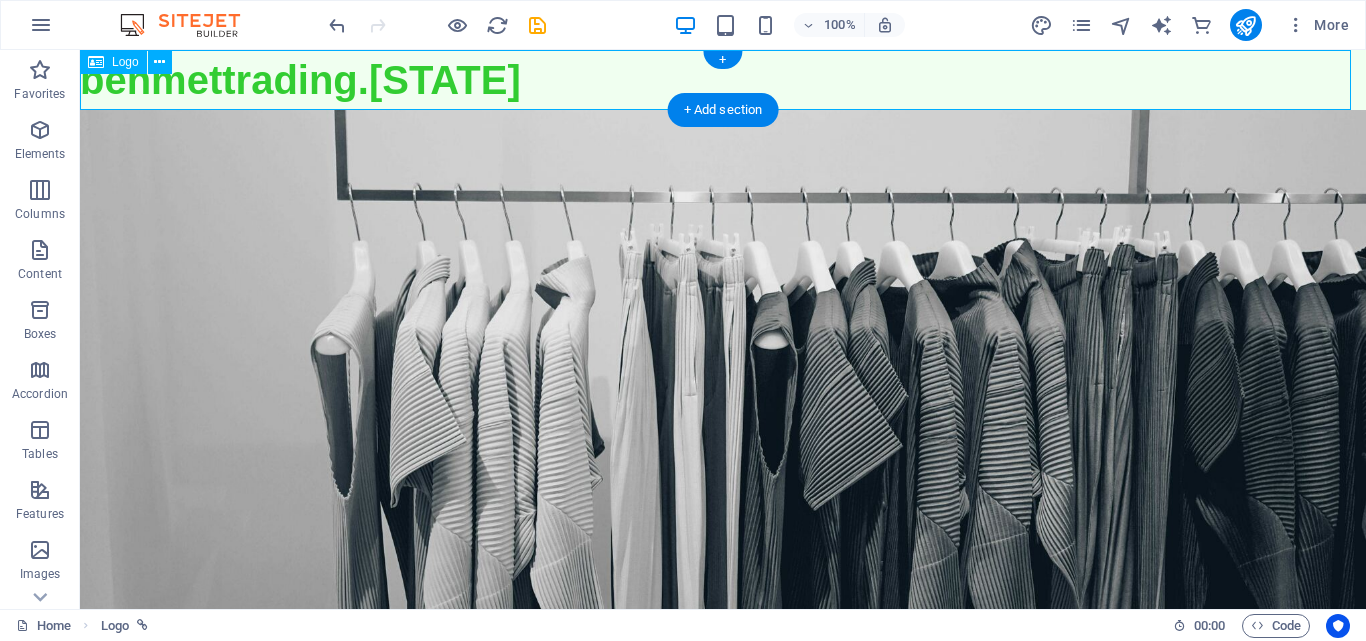 click on "benmettrading.[STATE]" at bounding box center (723, 80) 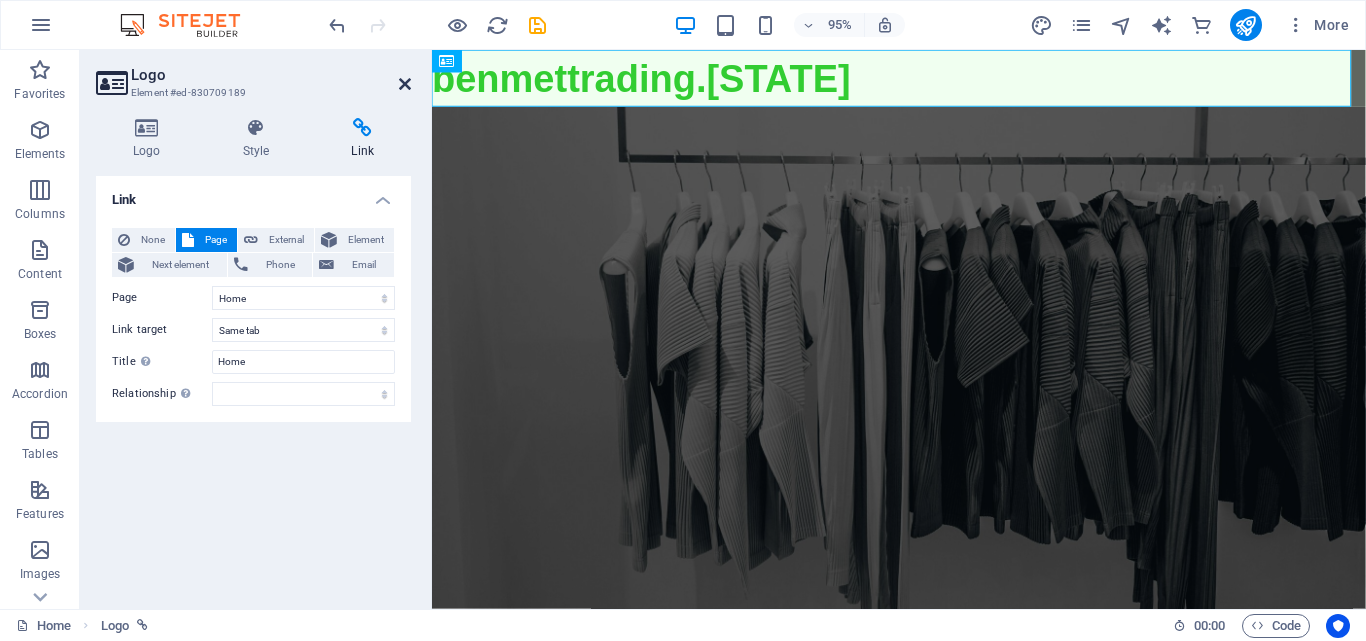 click at bounding box center [405, 84] 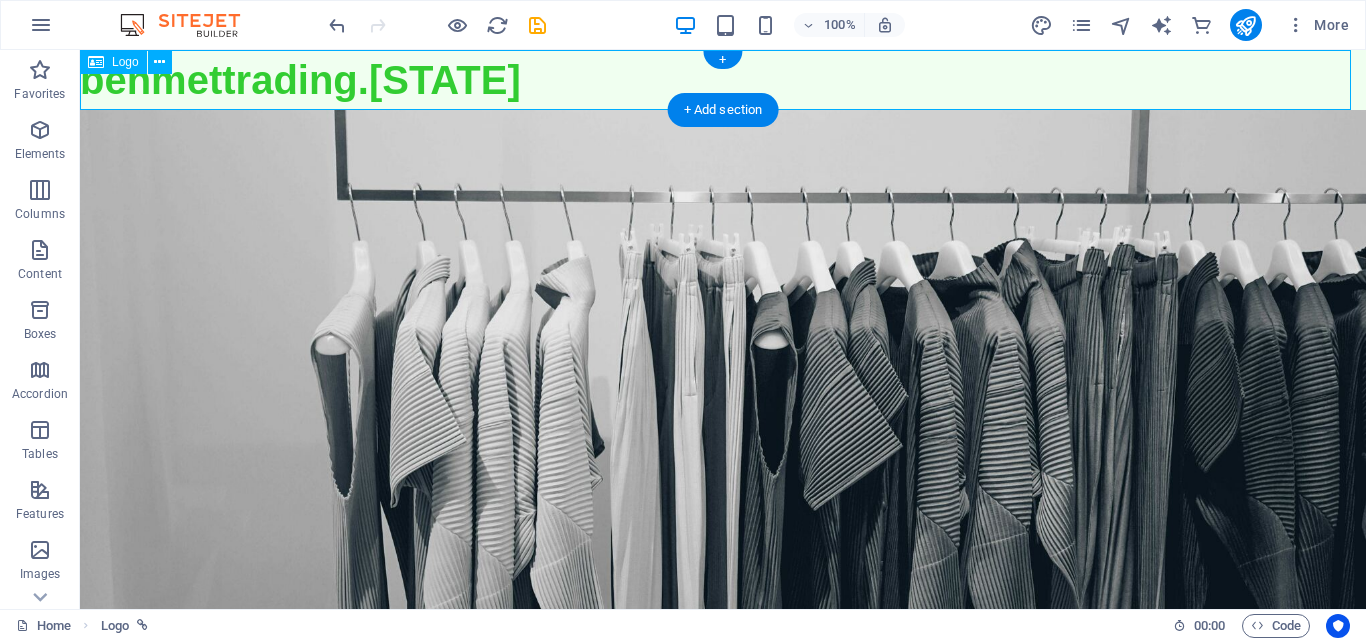 click on "benmettrading.[STATE]" at bounding box center (723, 80) 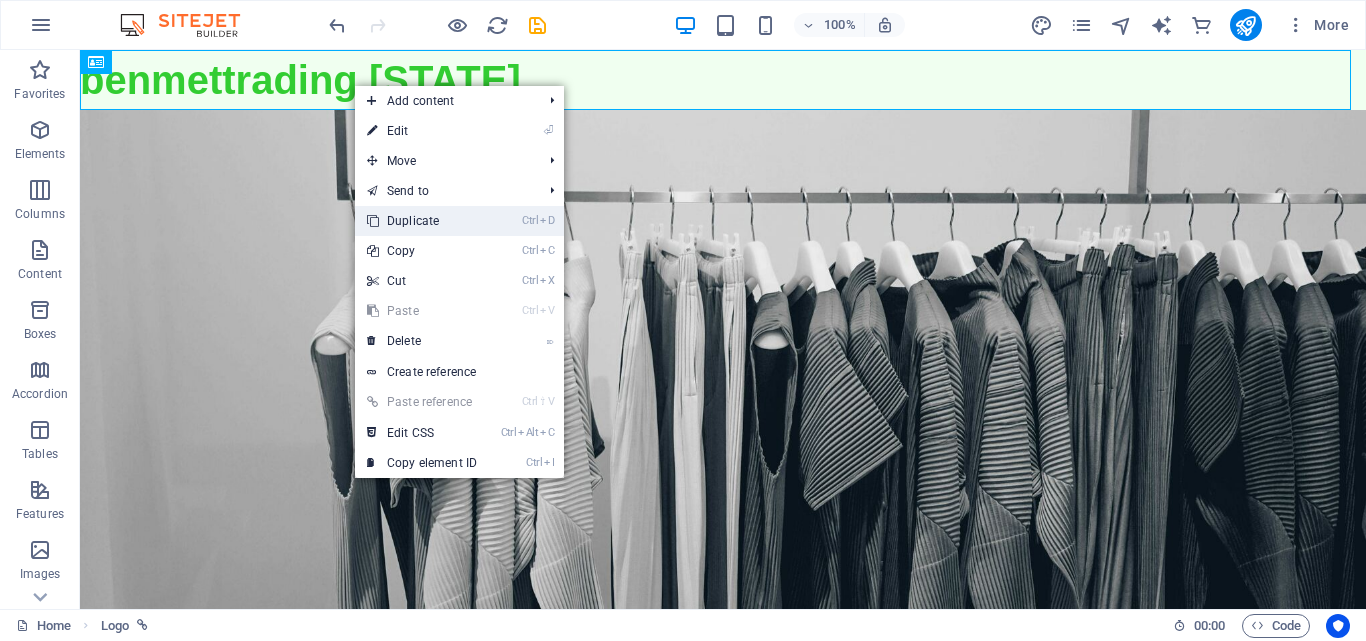 click on "Ctrl D  Duplicate" at bounding box center (422, 221) 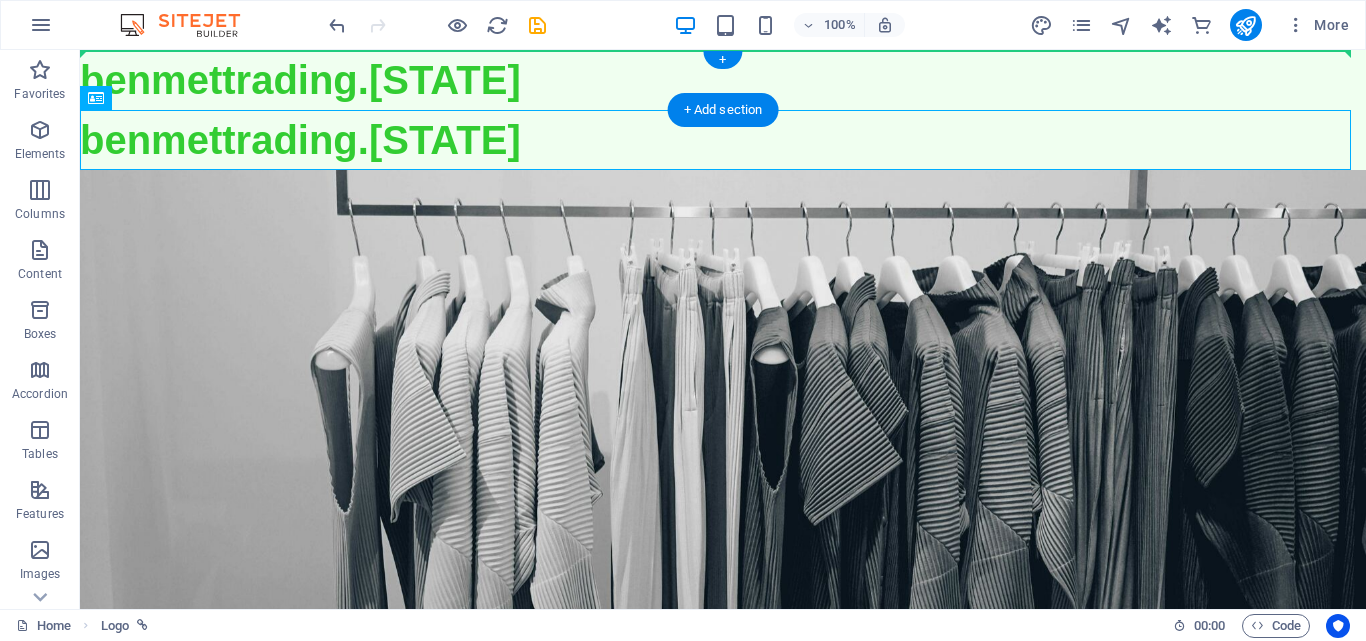 drag, startPoint x: 344, startPoint y: 150, endPoint x: 1078, endPoint y: 85, distance: 736.87244 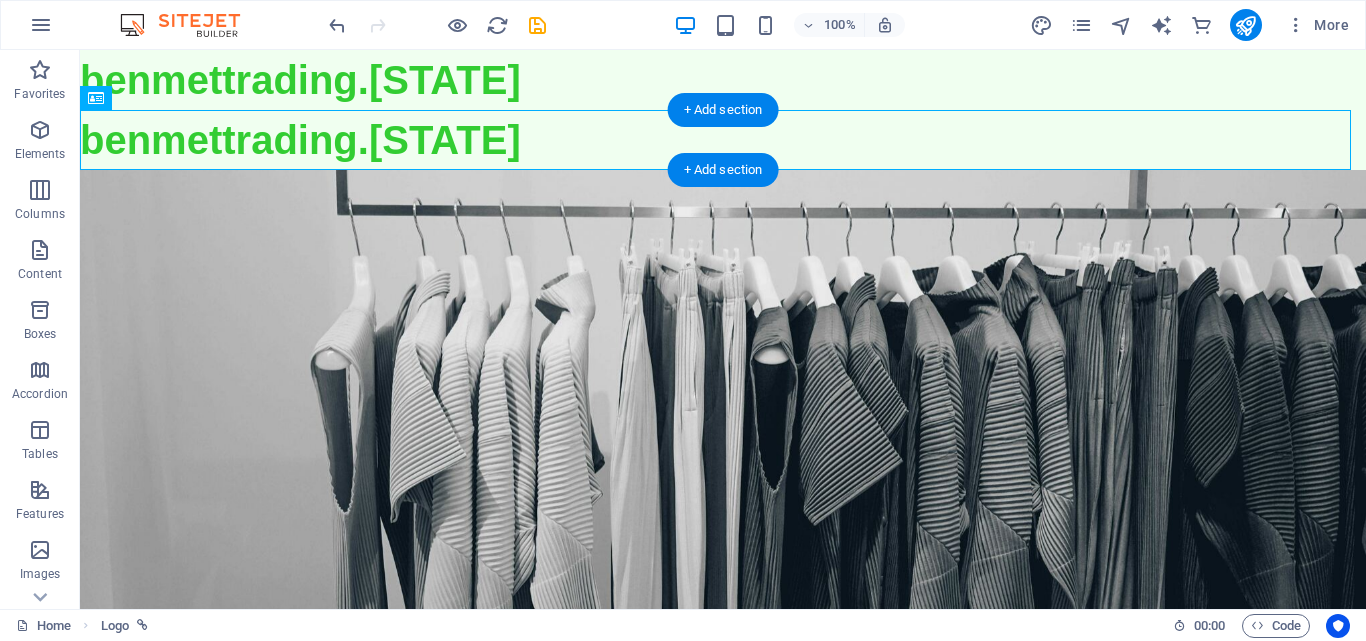 drag, startPoint x: 385, startPoint y: 146, endPoint x: 1055, endPoint y: 123, distance: 670.39465 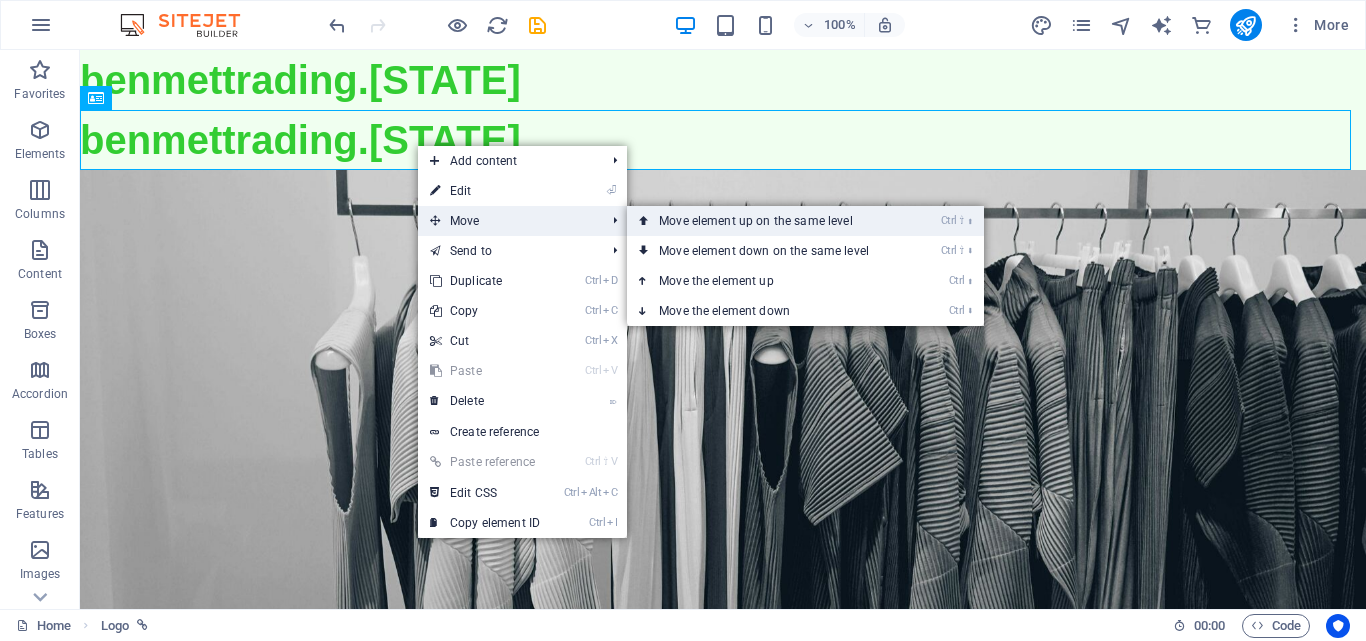 click on "Ctrl ⇧ ⬆  Move element up on the same level" at bounding box center (768, 221) 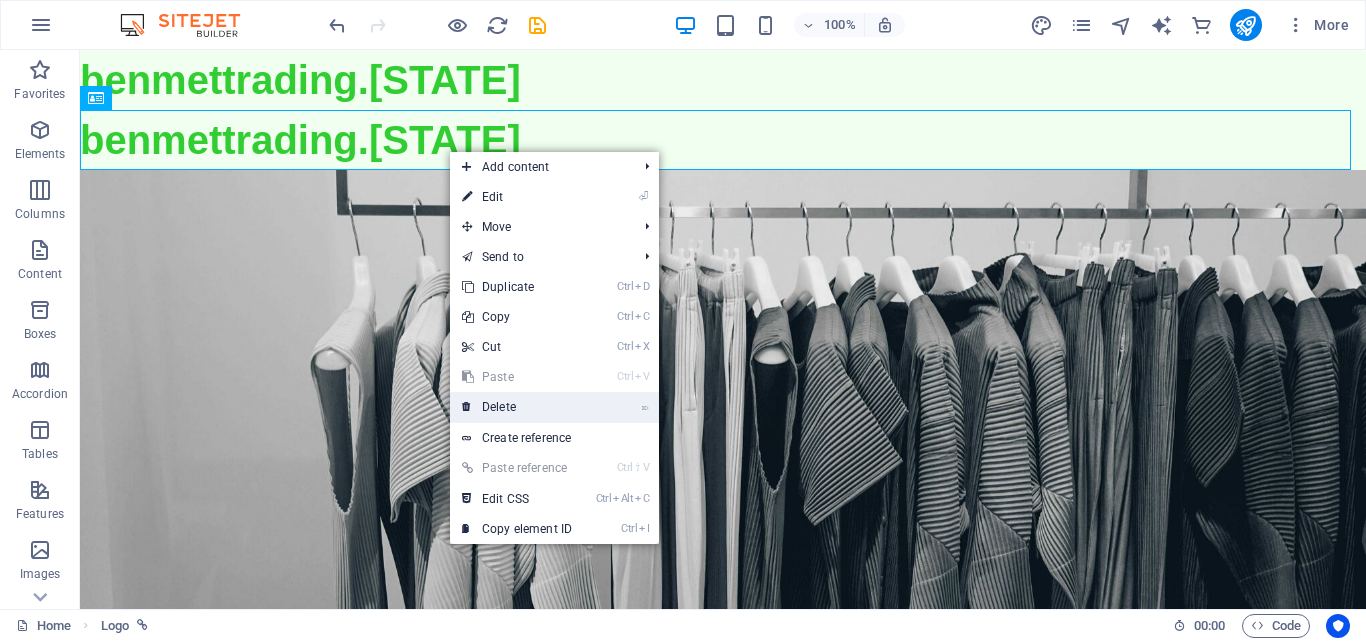click on "⌦  Delete" at bounding box center (517, 407) 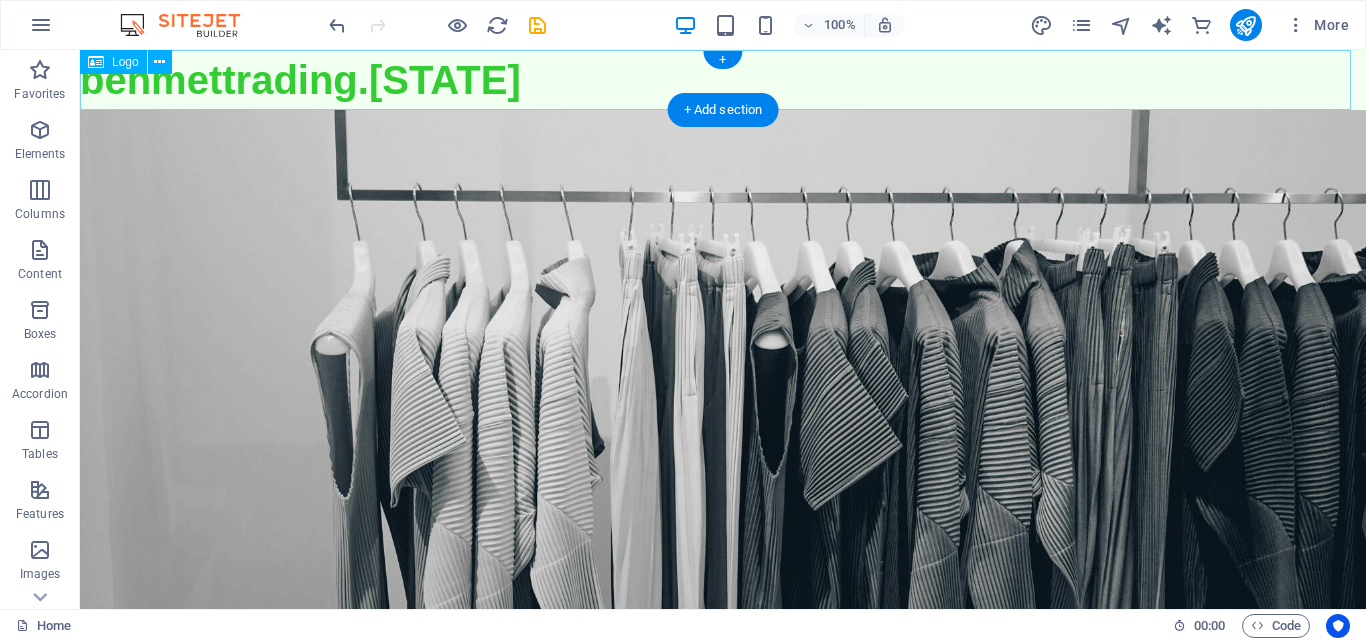 click on "benmettrading.[STATE]" at bounding box center (723, 80) 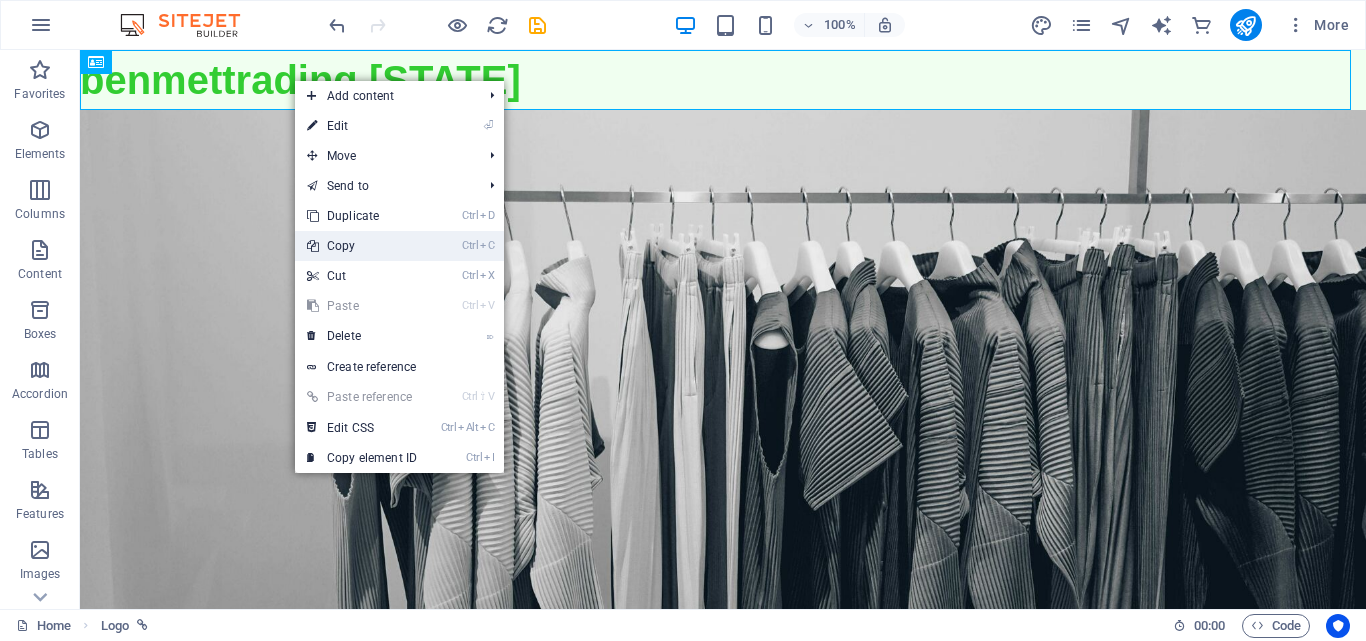 click on "Ctrl C  Copy" at bounding box center (362, 246) 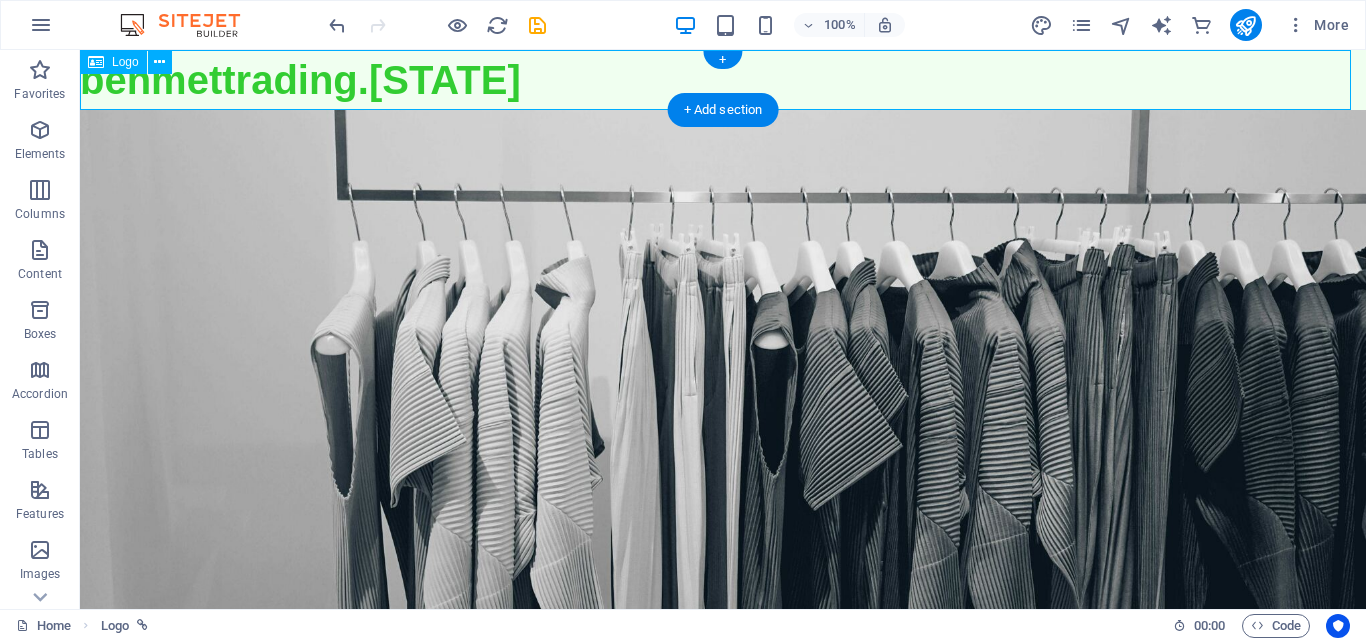 click on "benmettrading.[STATE]" at bounding box center [723, 80] 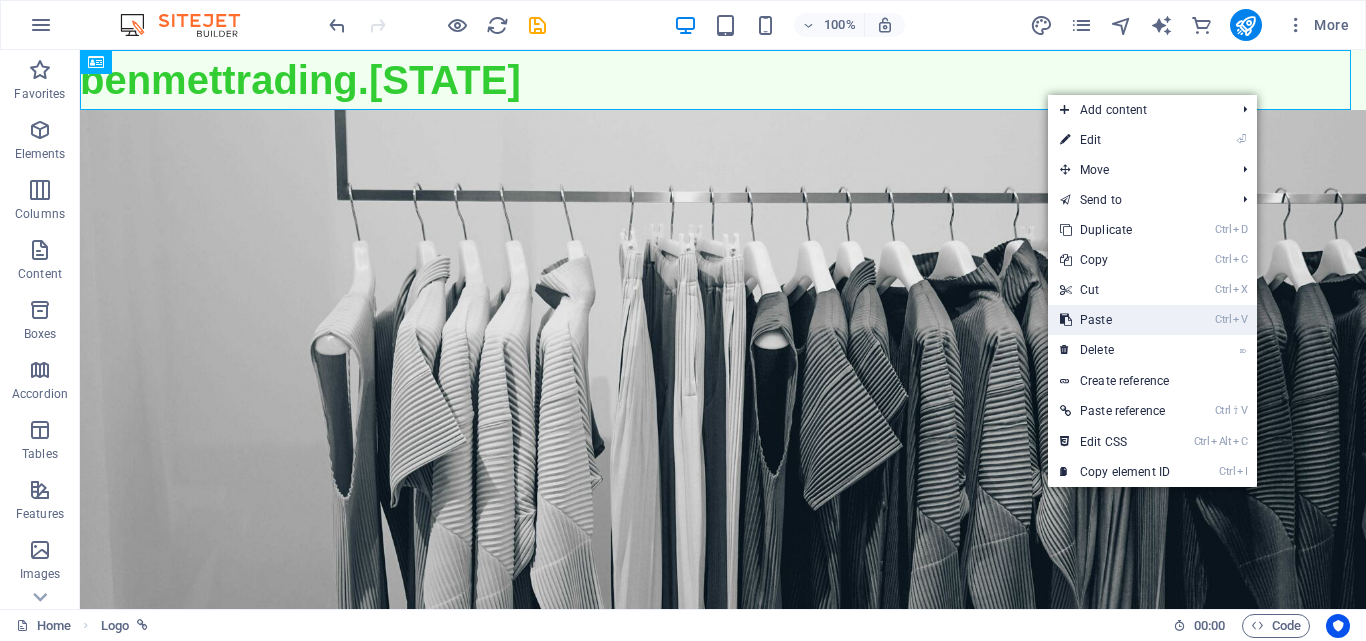 click on "Ctrl V  Paste" at bounding box center [1115, 320] 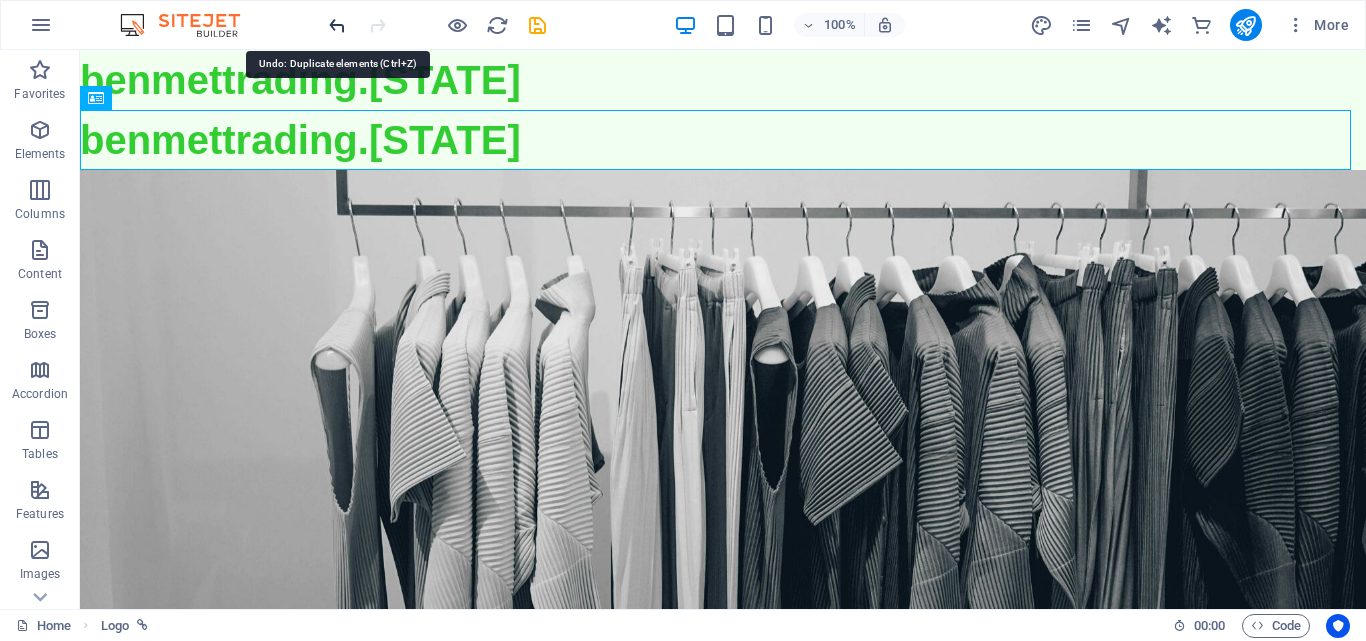 click at bounding box center (337, 25) 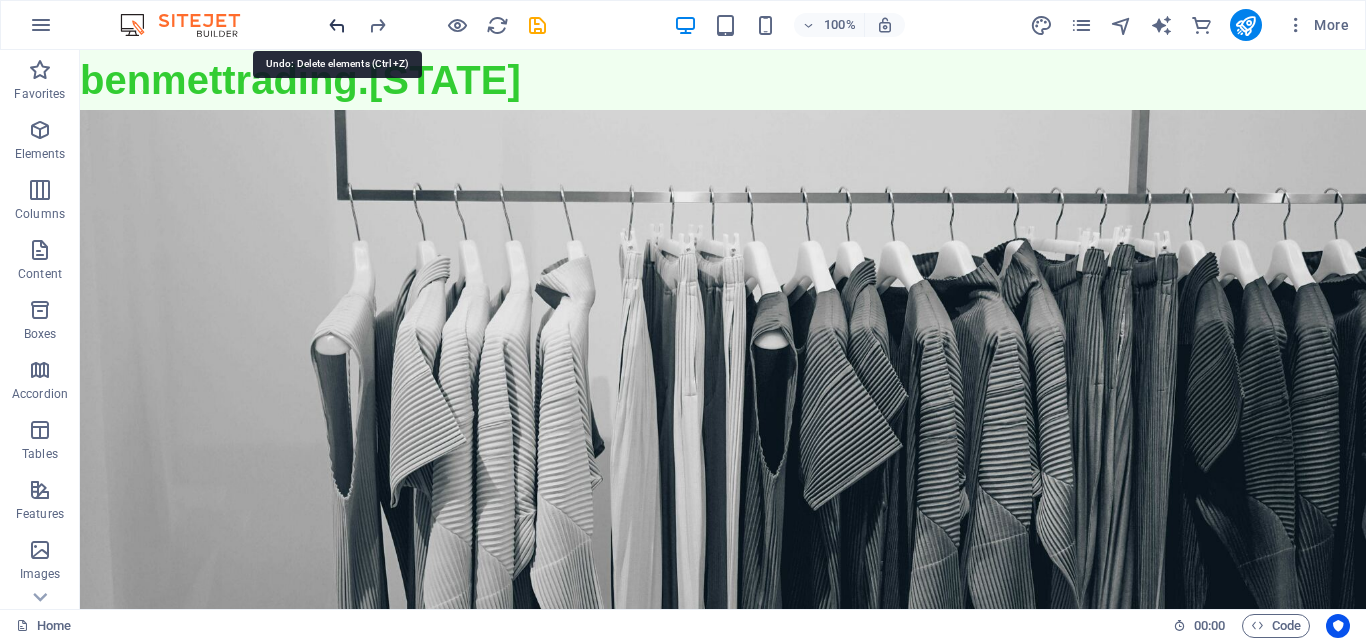 click at bounding box center (337, 25) 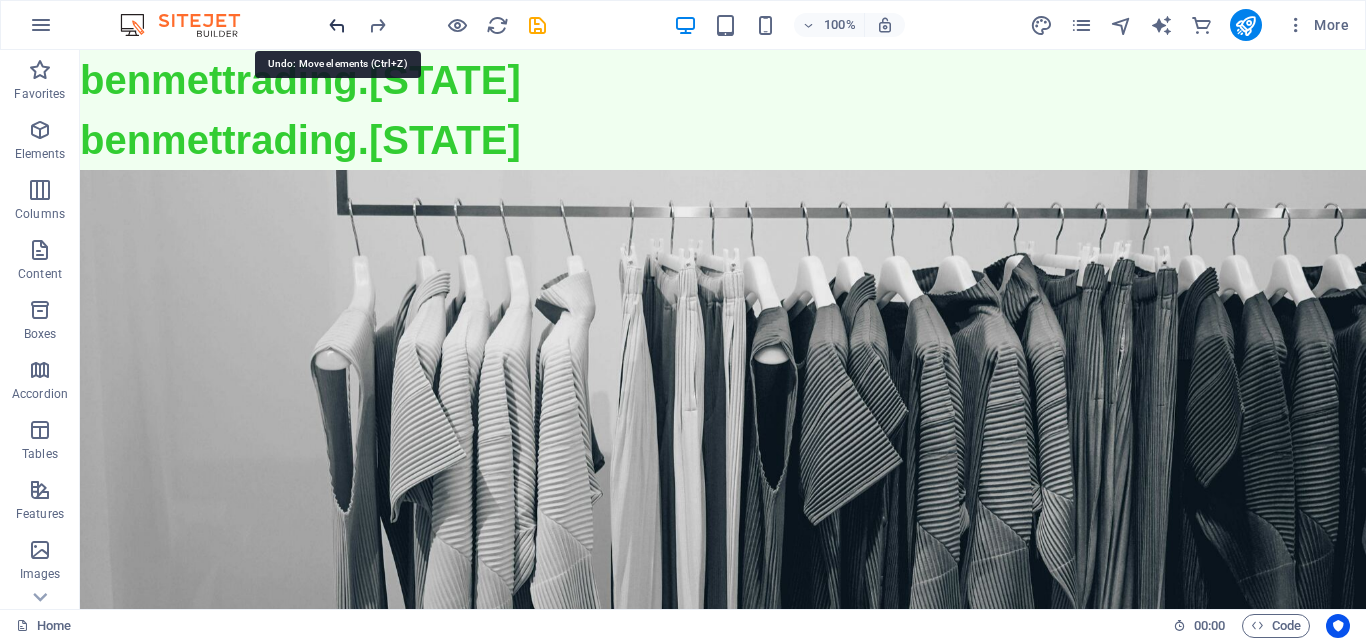 click at bounding box center [337, 25] 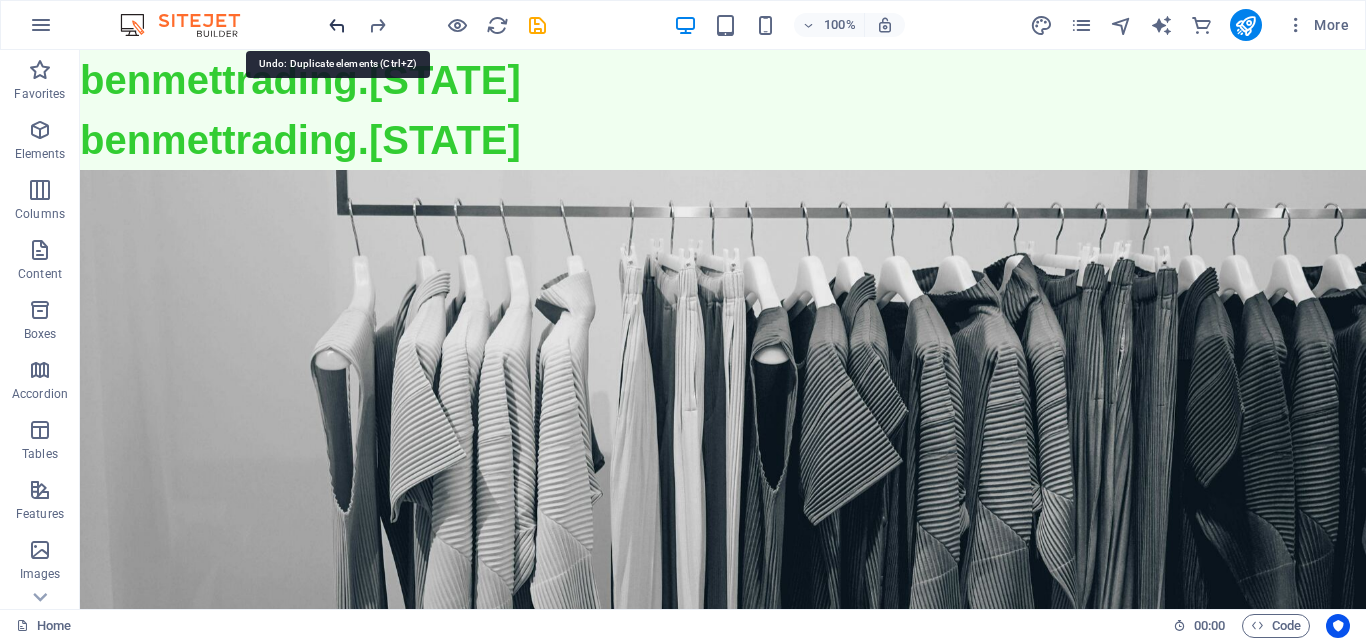 click at bounding box center (337, 25) 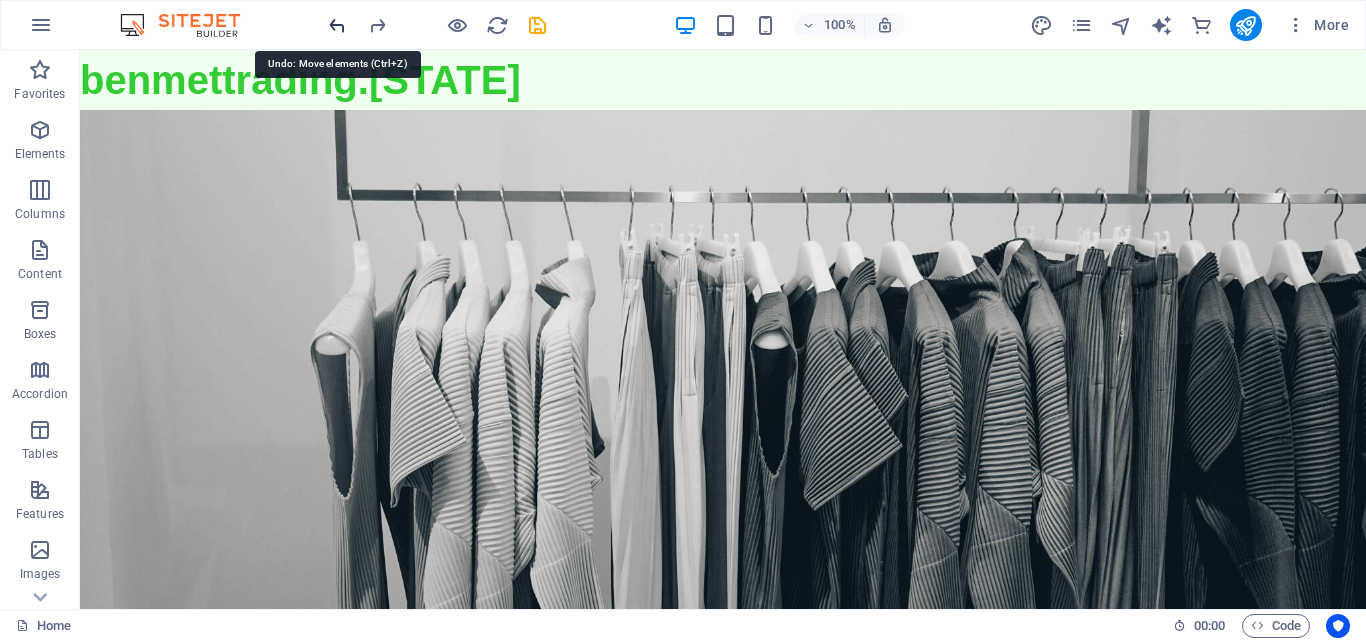 click at bounding box center [337, 25] 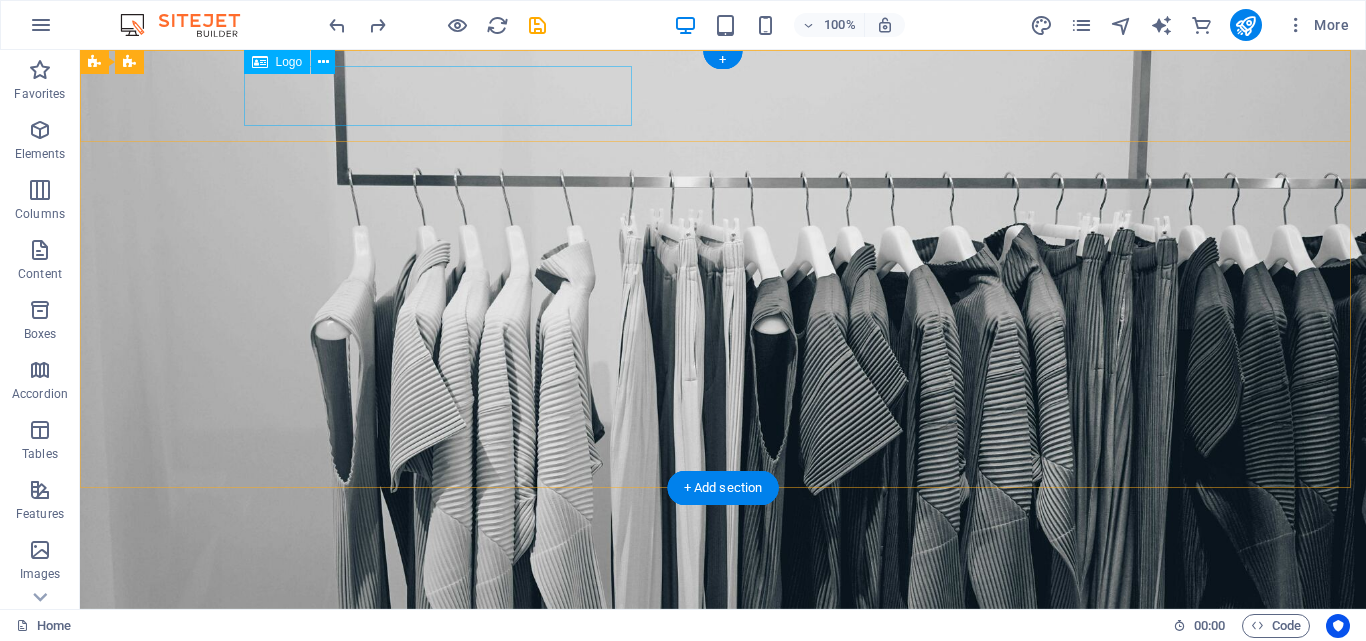 click on "benmettrading.[STATE]" at bounding box center (723, 625) 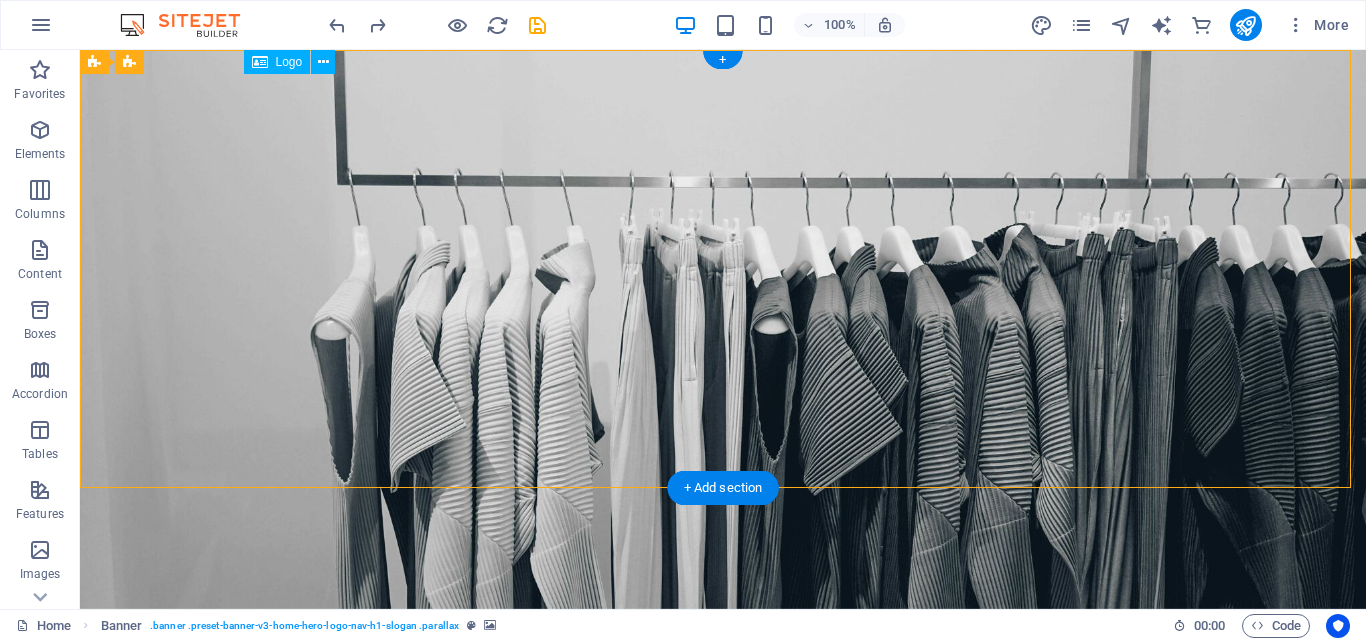click on "benmettrading.[STATE]" at bounding box center [723, 625] 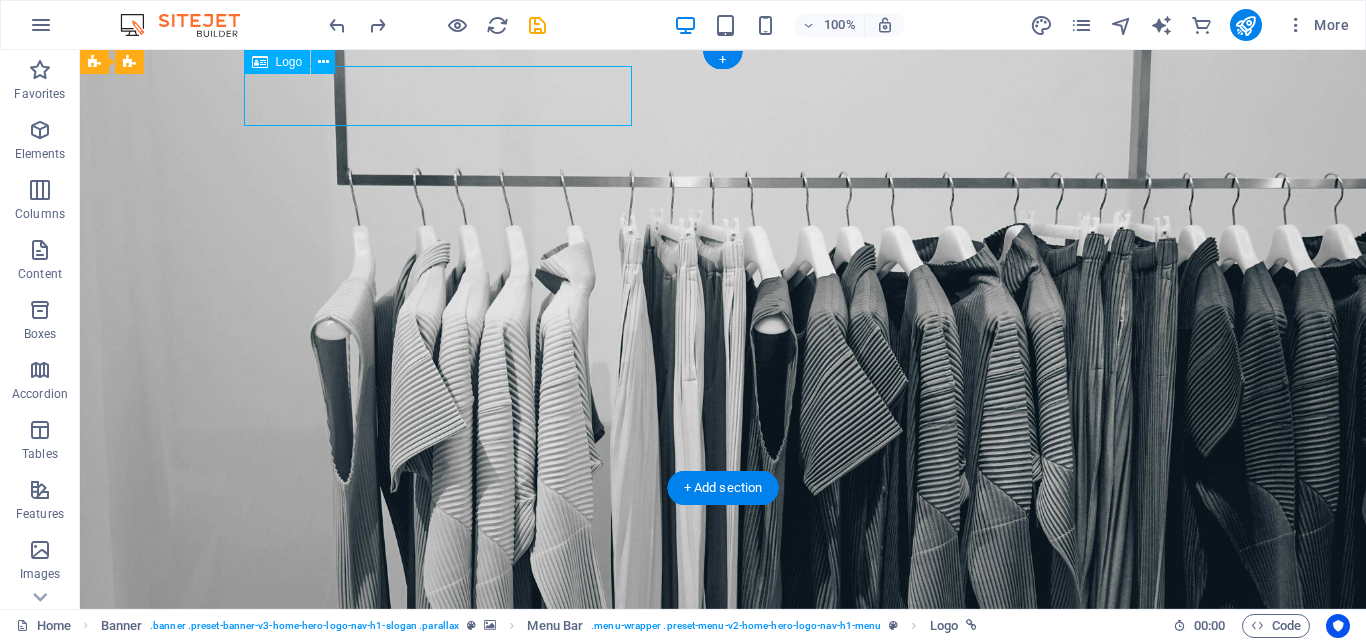 click on "benmettrading.[STATE]" at bounding box center (723, 625) 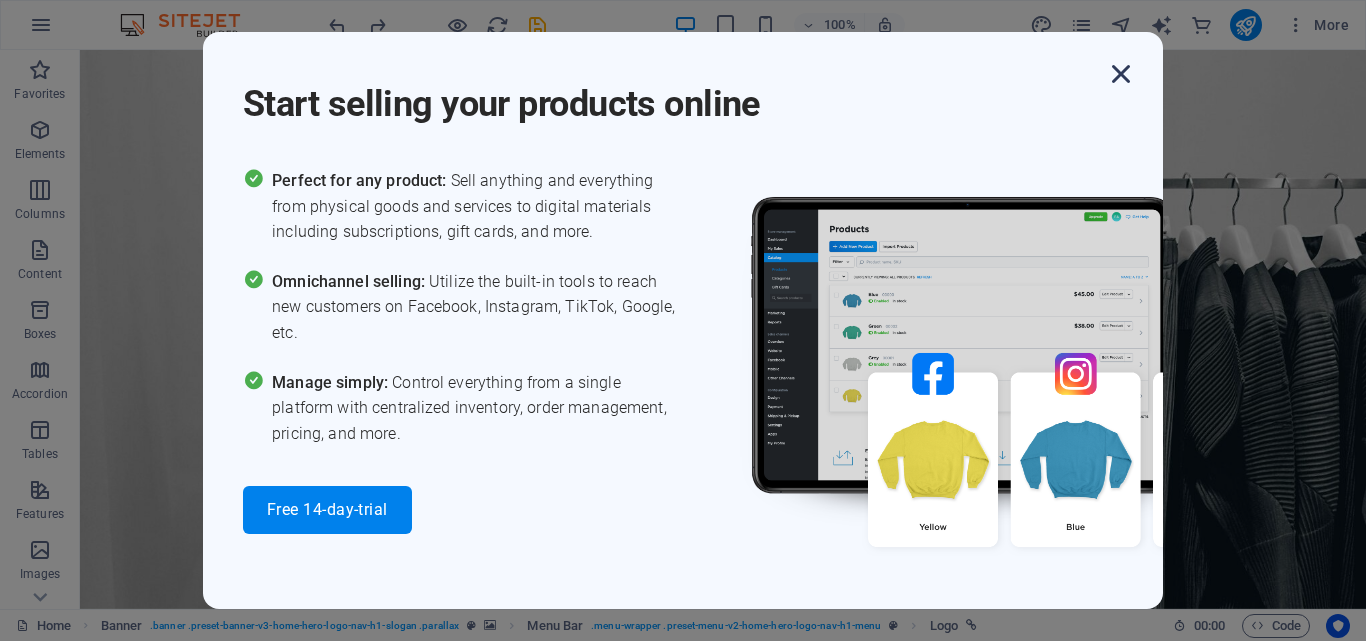 click at bounding box center (1121, 74) 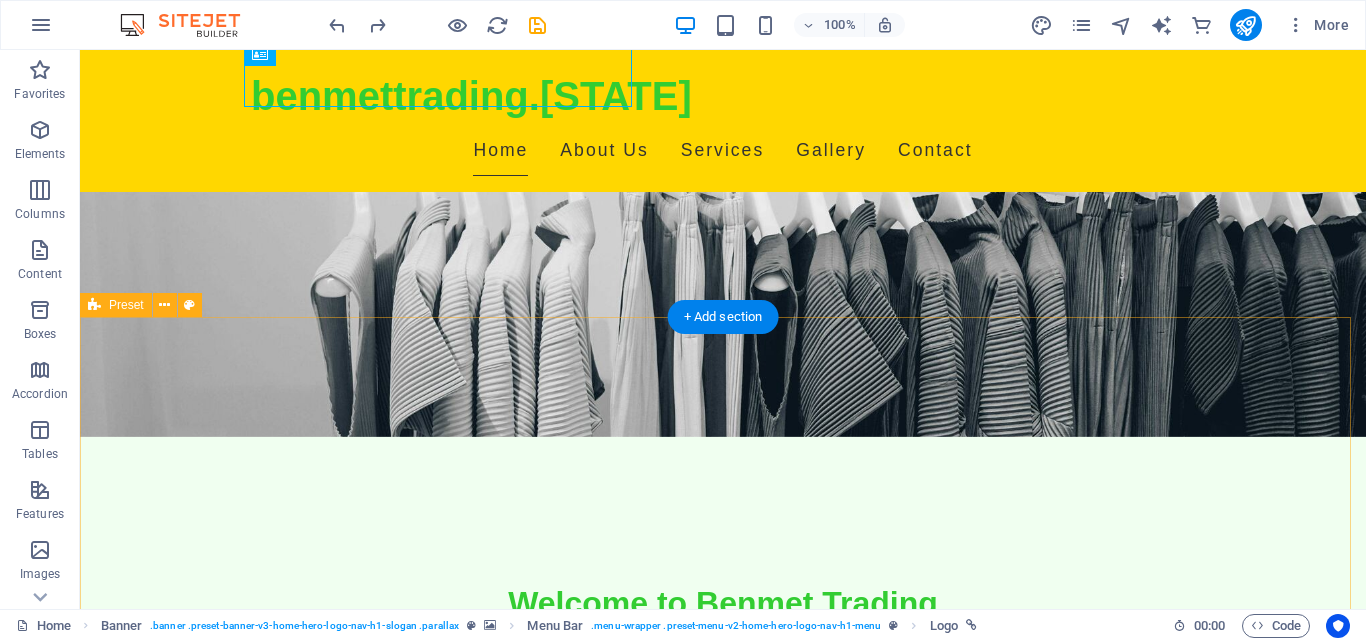 scroll, scrollTop: 170, scrollLeft: 0, axis: vertical 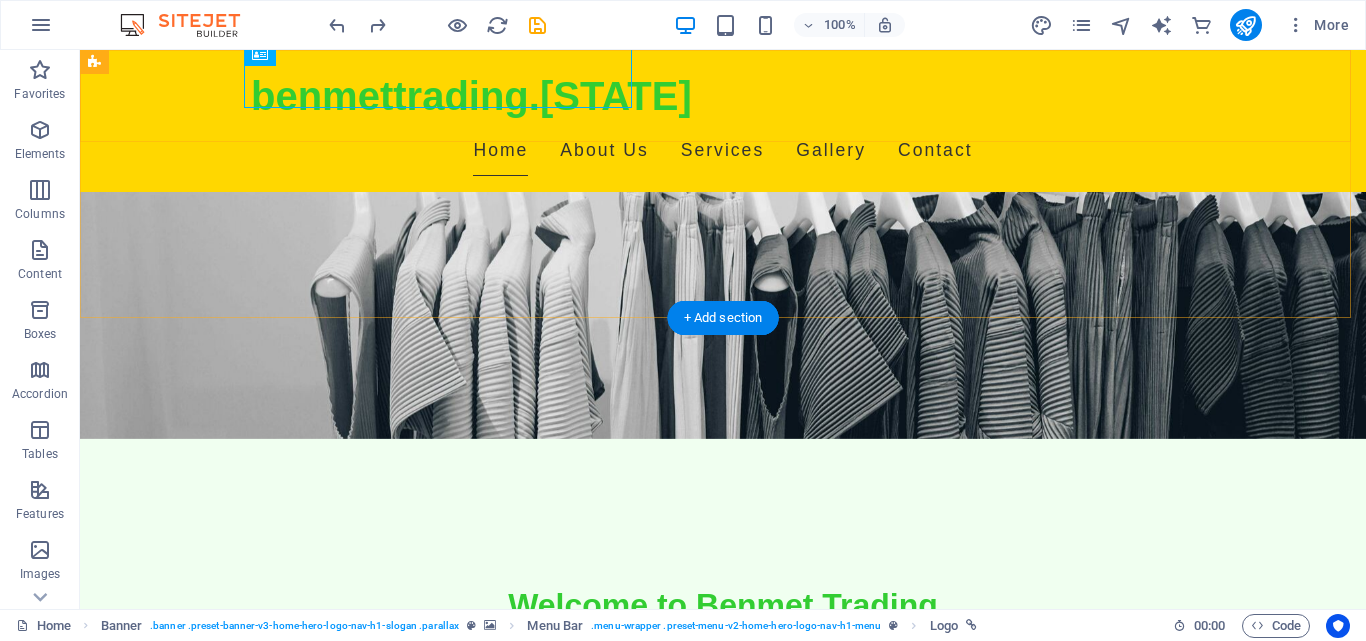 click on "benmettrading.[STATE] Home About Us Services Gallery Contact" at bounding box center [723, 121] 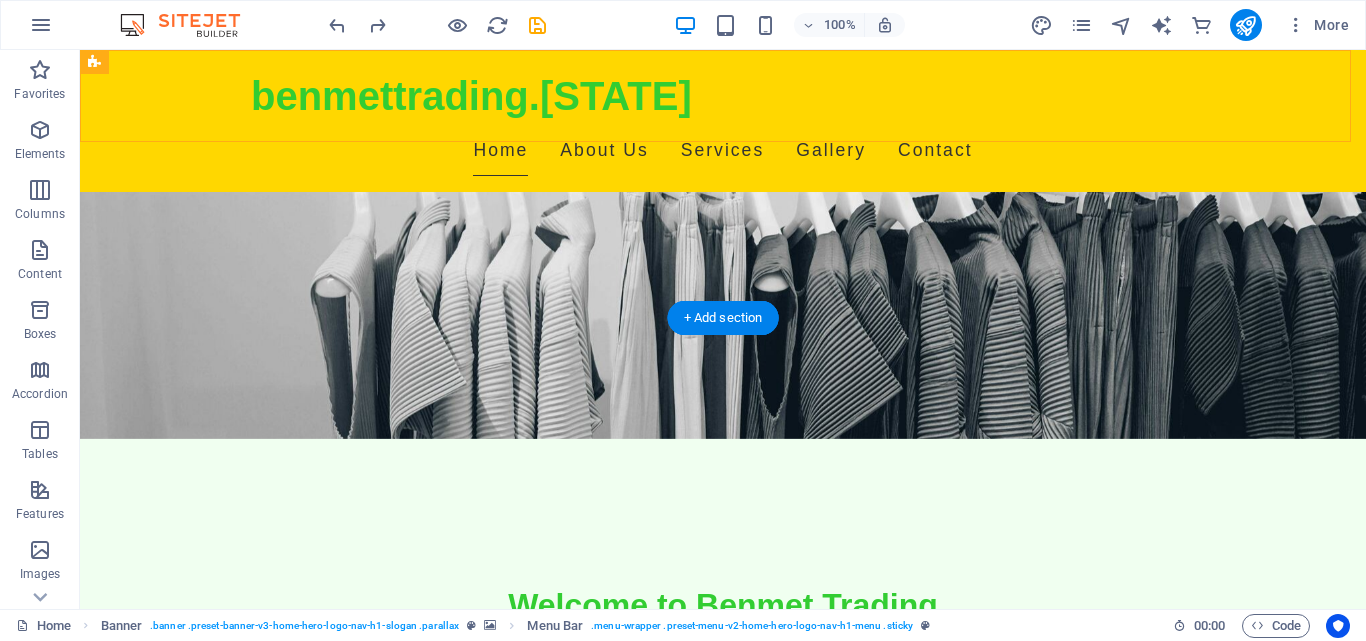click on "benmettrading.[STATE] Home About Us Services Gallery Contact" at bounding box center (723, 121) 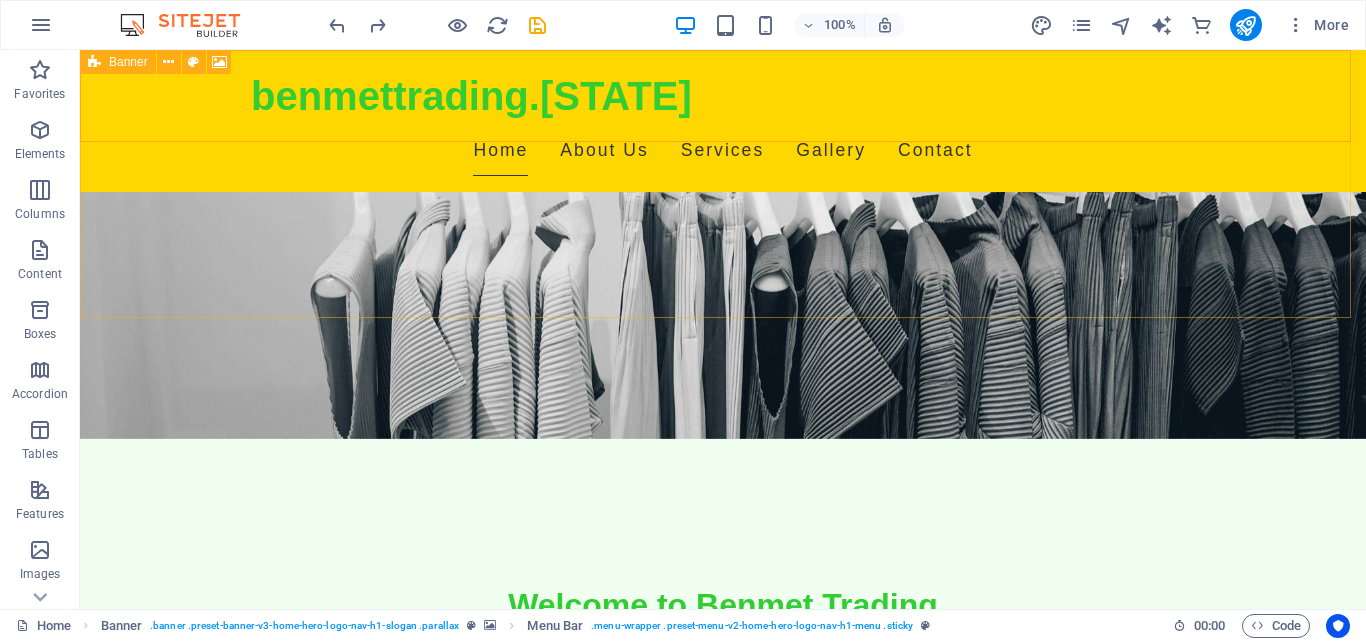 click on "Banner" at bounding box center (128, 62) 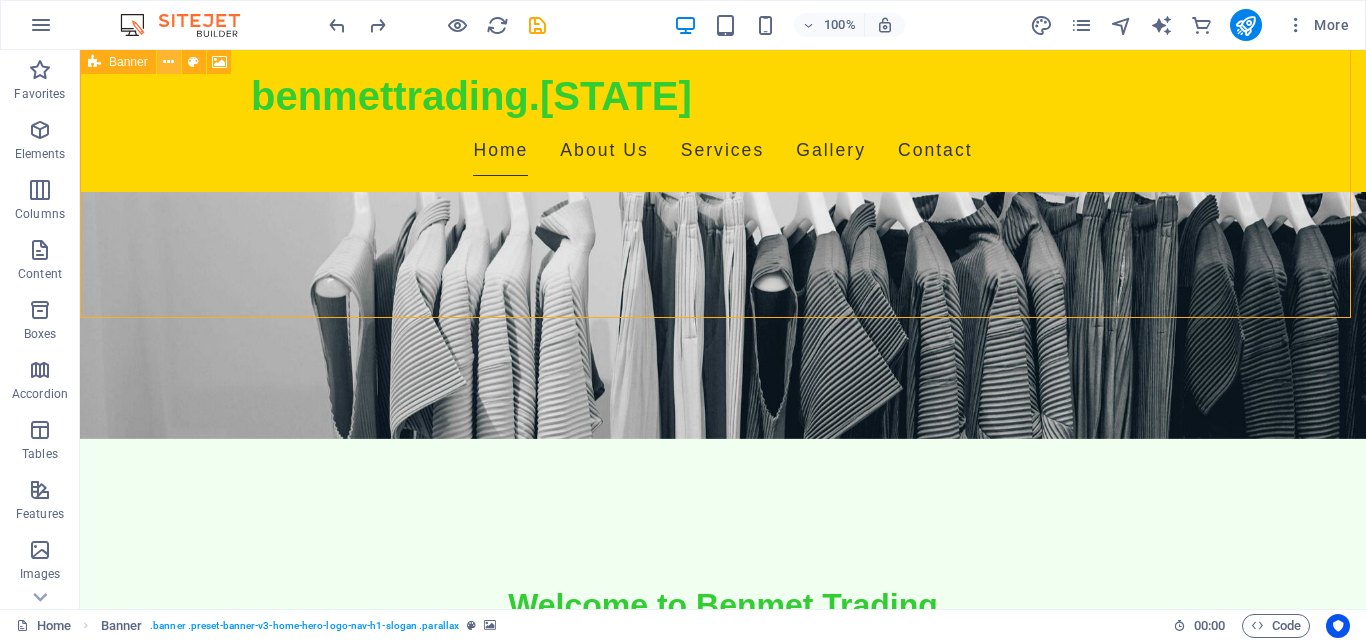 click at bounding box center [168, 62] 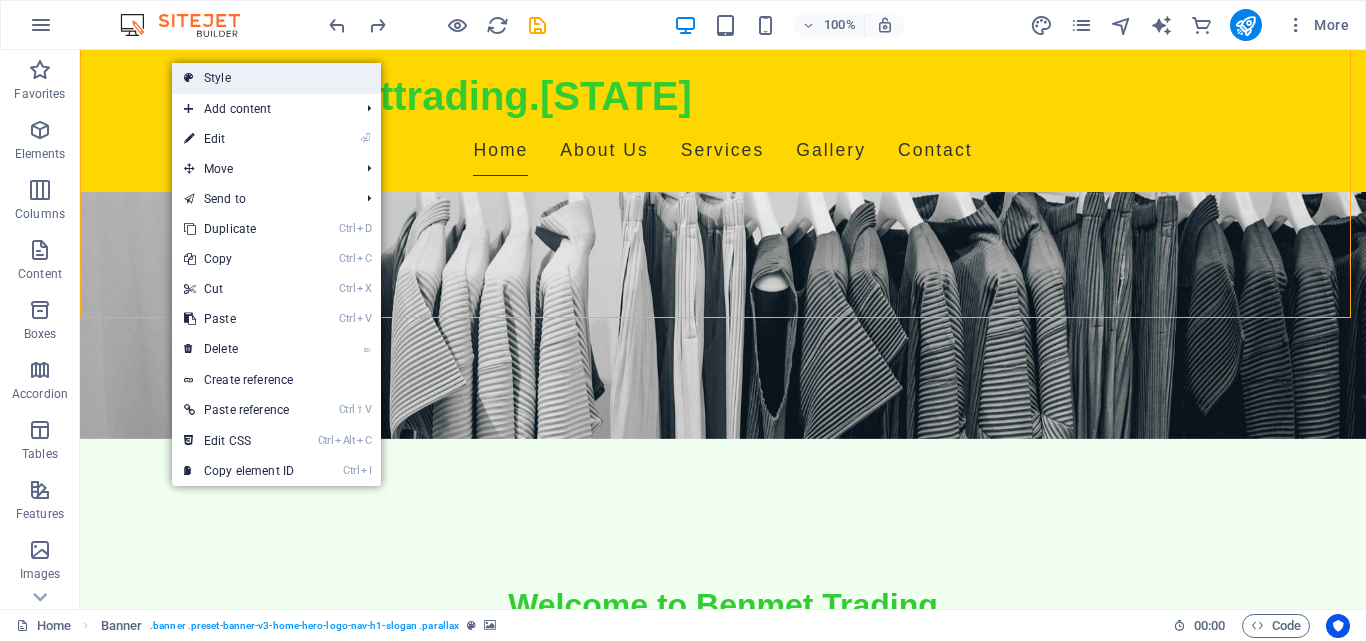 click at bounding box center [189, 78] 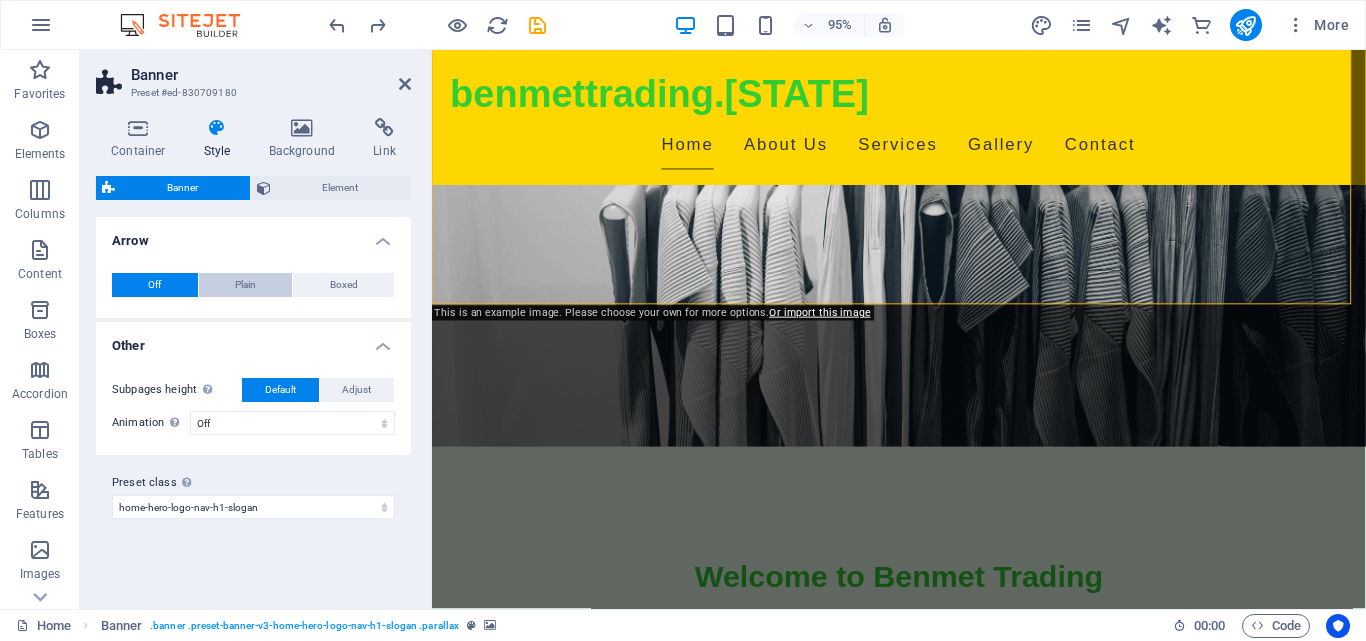 click on "Plain" at bounding box center [245, 285] 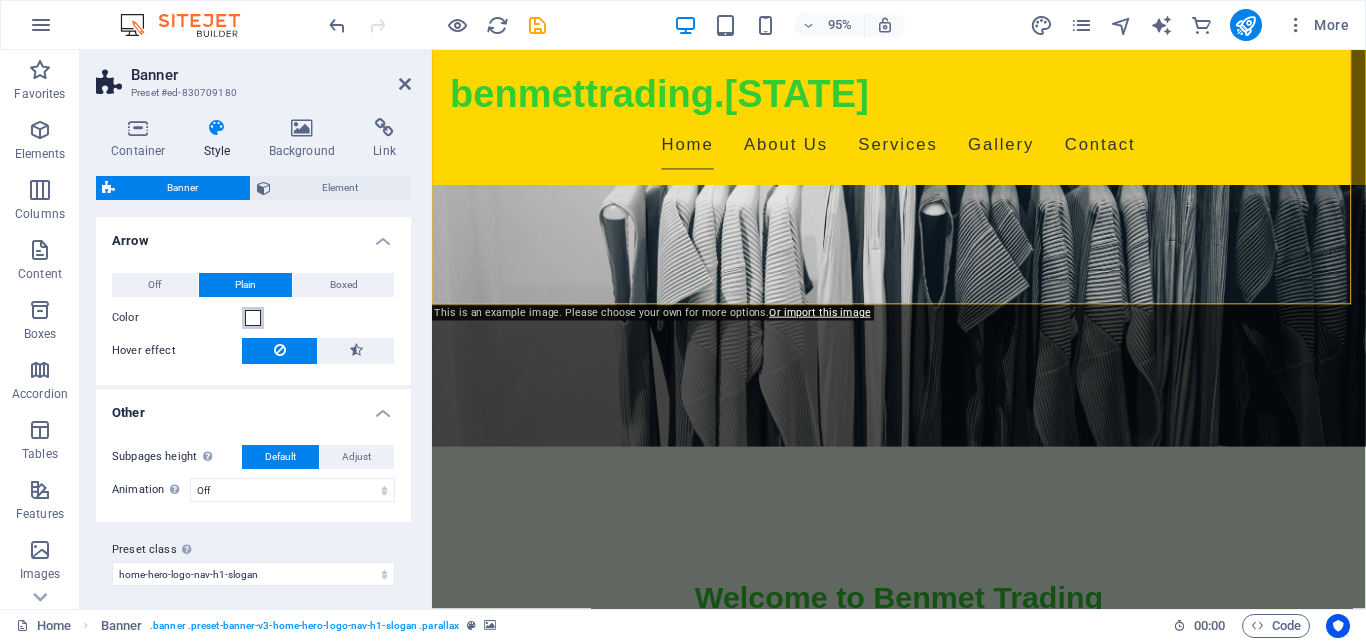 click at bounding box center [253, 318] 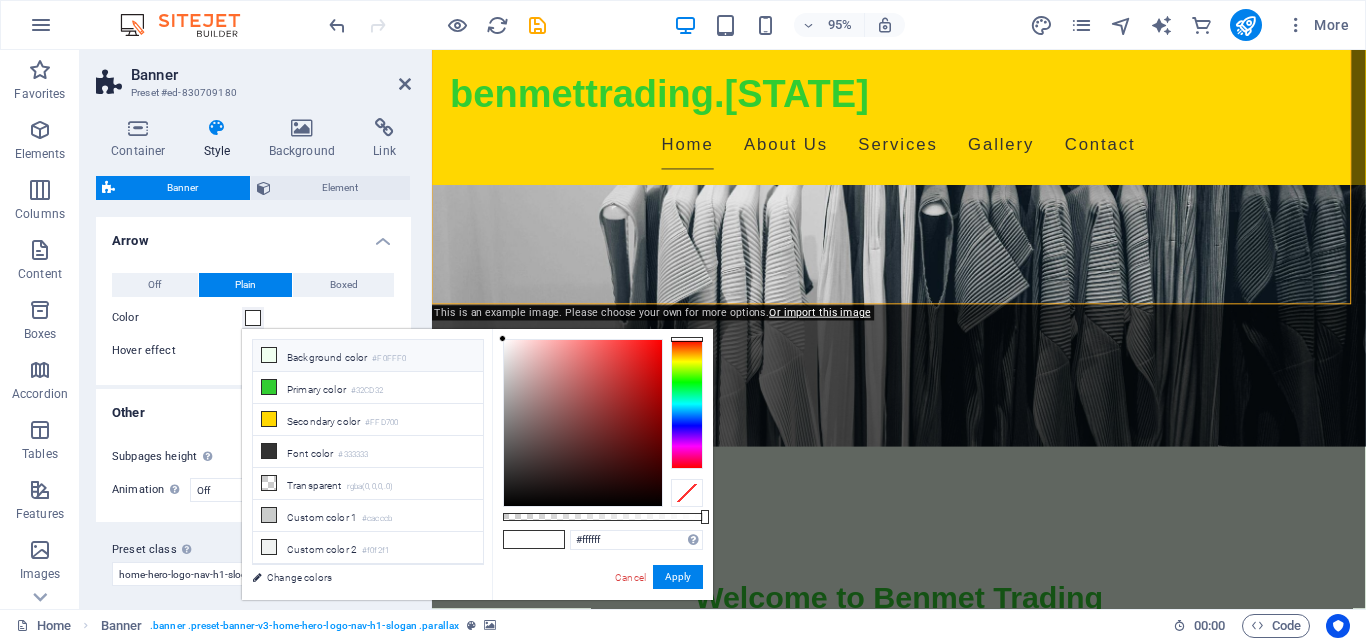 click on "Background color
#F0FFF0" at bounding box center [368, 356] 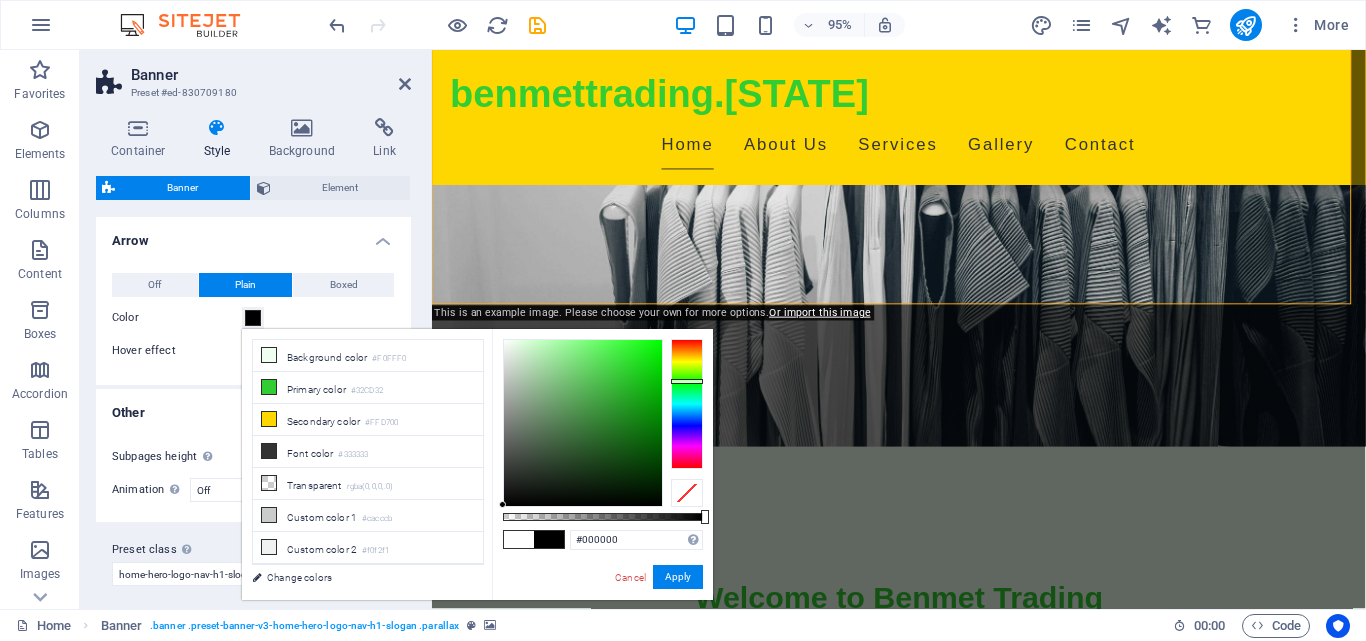 drag, startPoint x: 534, startPoint y: 464, endPoint x: 497, endPoint y: 523, distance: 69.641945 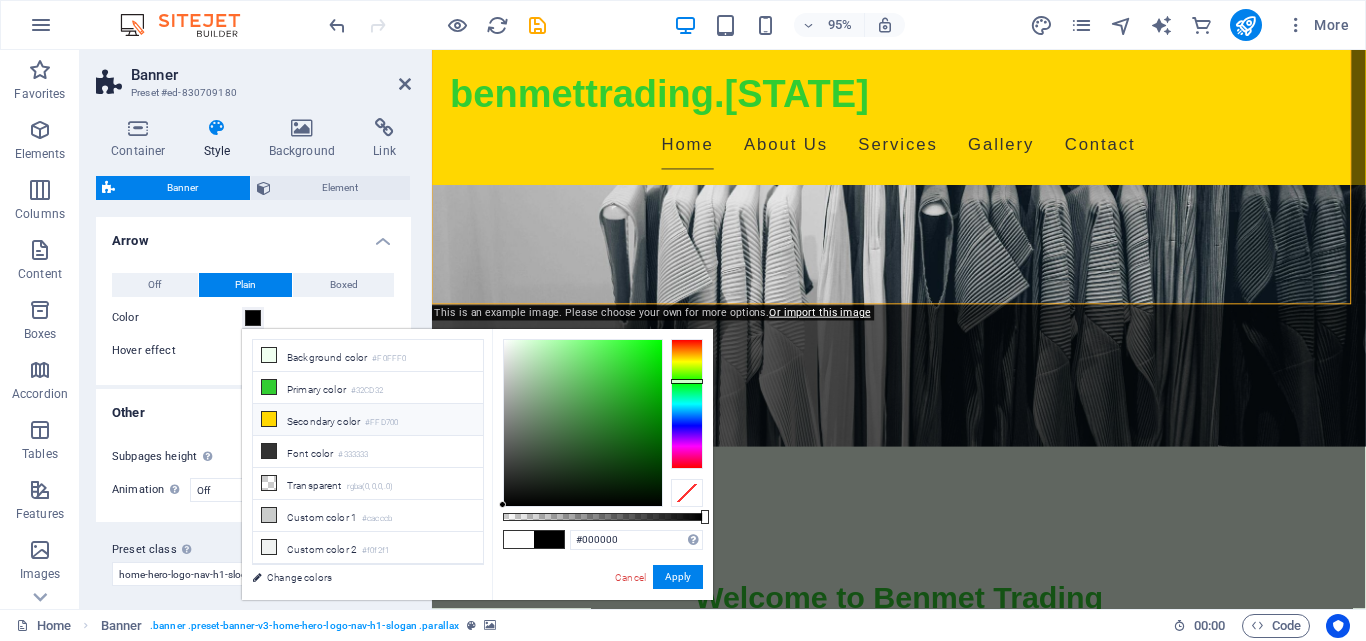 click on "Secondary color
#FFD700" at bounding box center (368, 420) 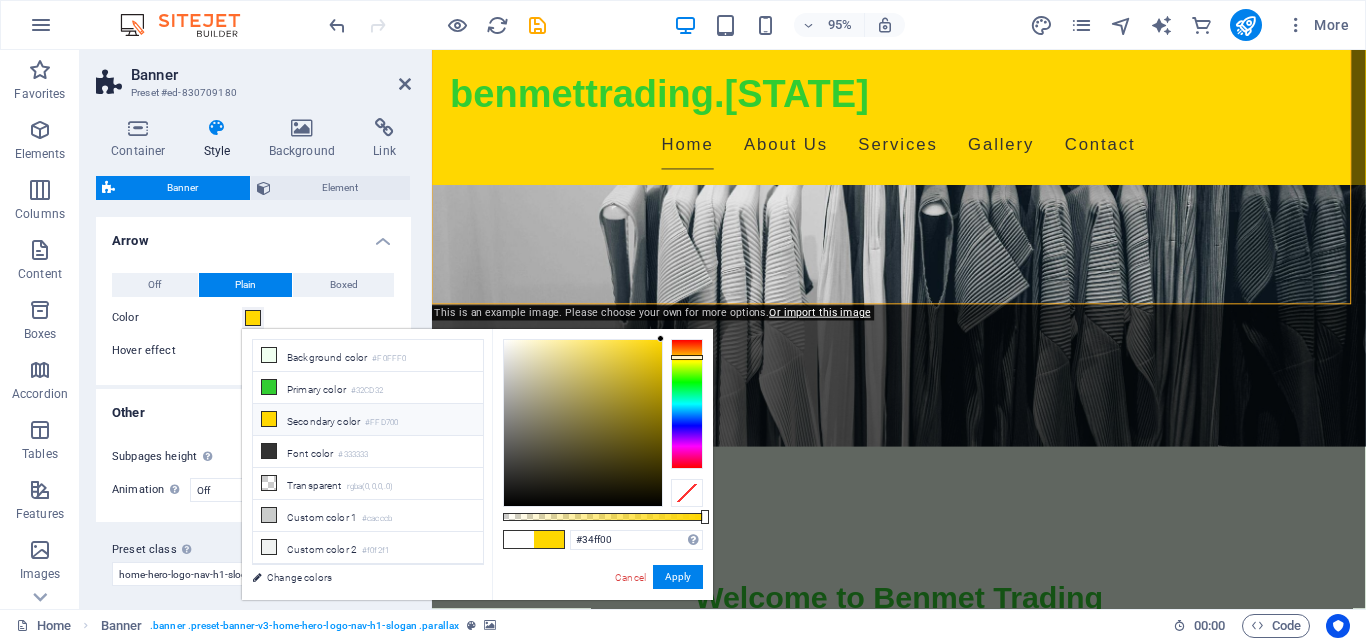 click at bounding box center [687, 404] 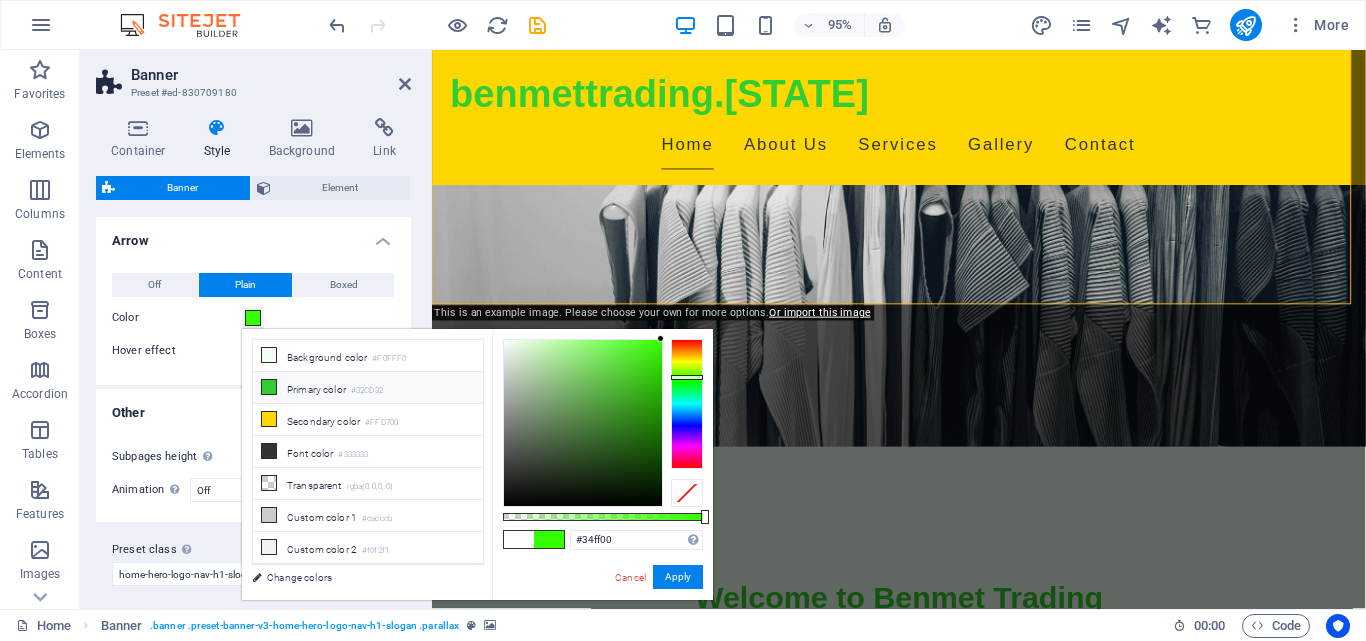 click on "Primary color
#32CD32" at bounding box center (368, 388) 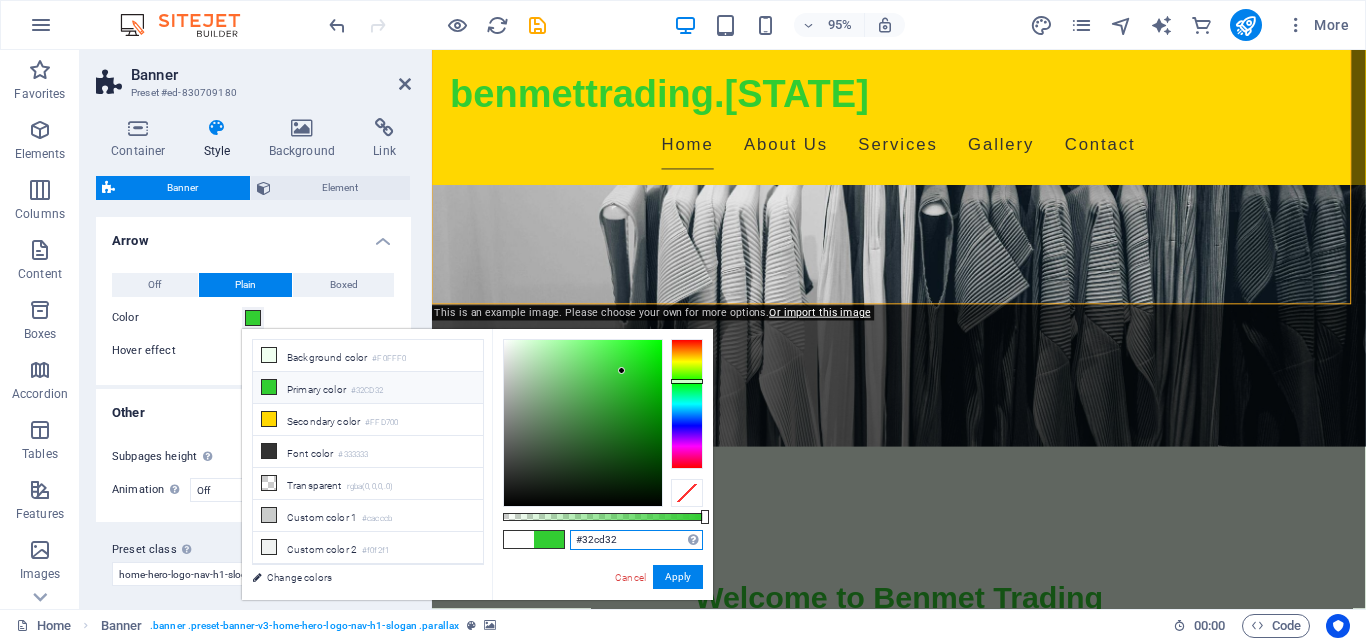 click on "#32cd32" at bounding box center [636, 540] 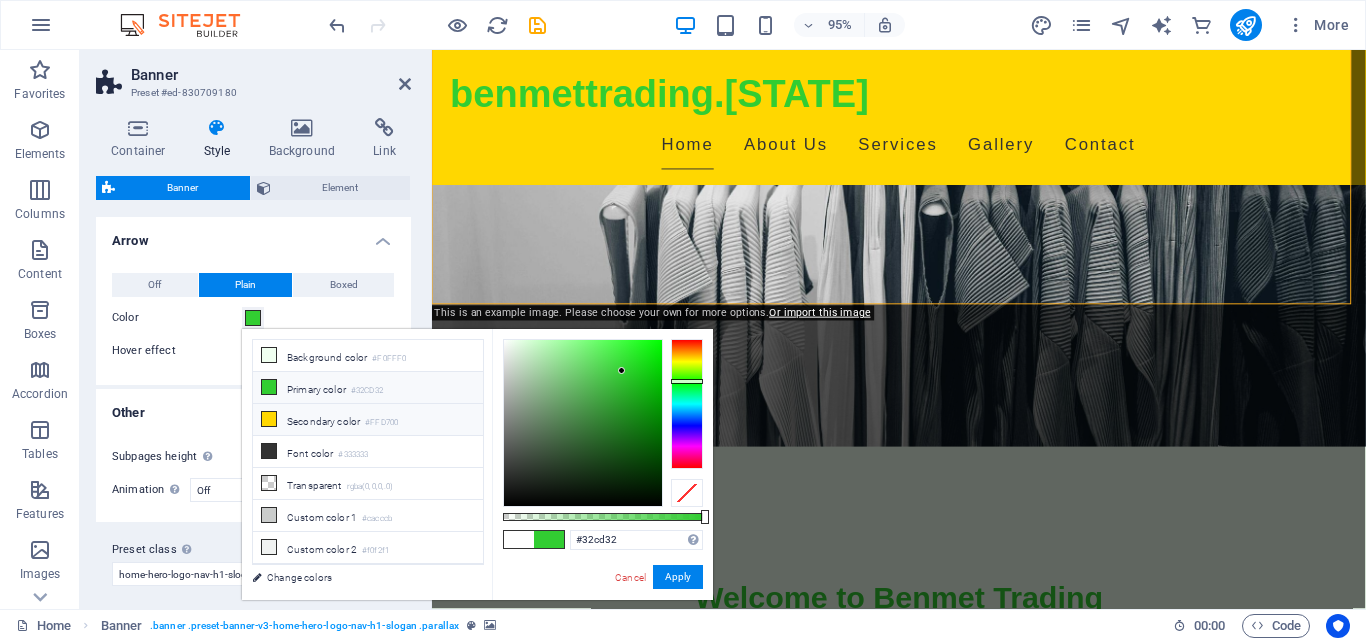 click on "Secondary color
#FFD700" at bounding box center (368, 420) 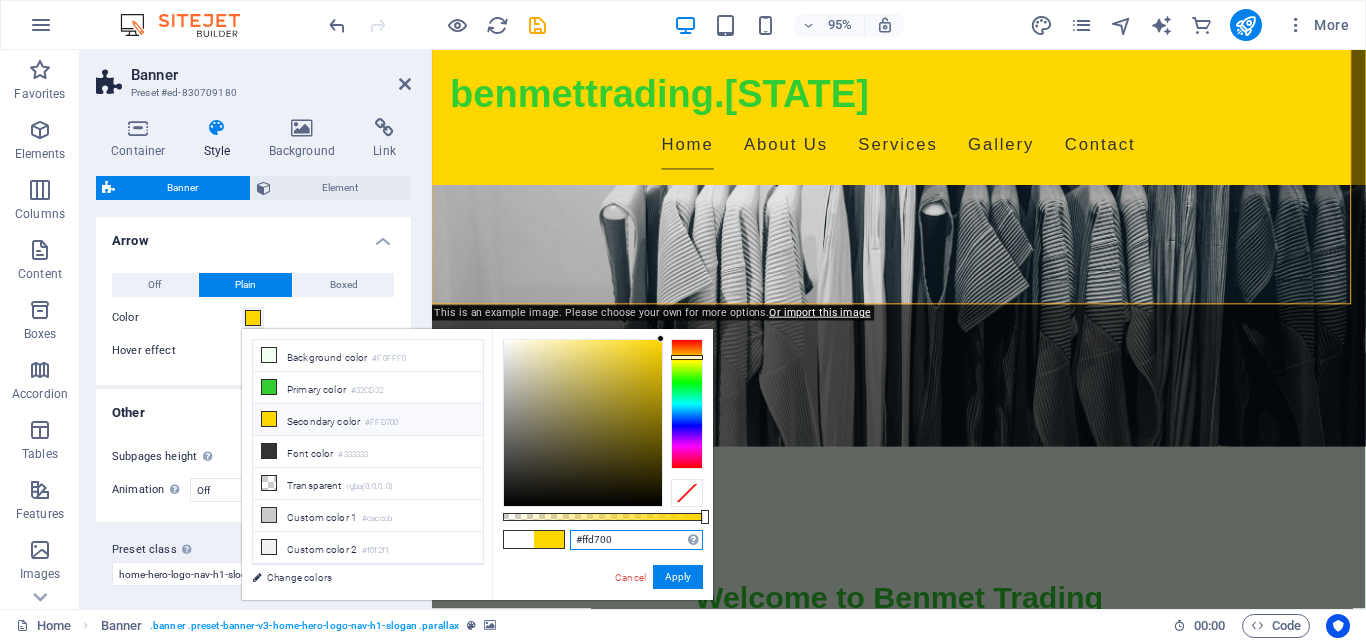 click on "#ffd700" at bounding box center (636, 540) 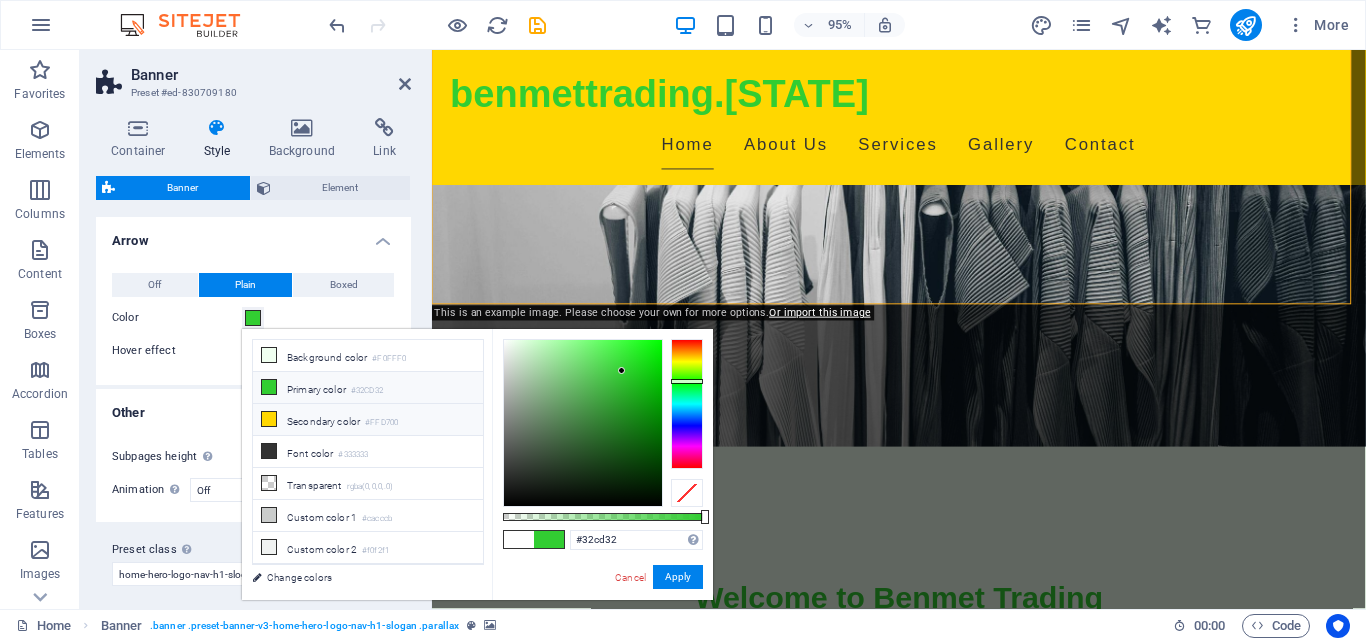 click on "Secondary color
#FFD700" at bounding box center [368, 420] 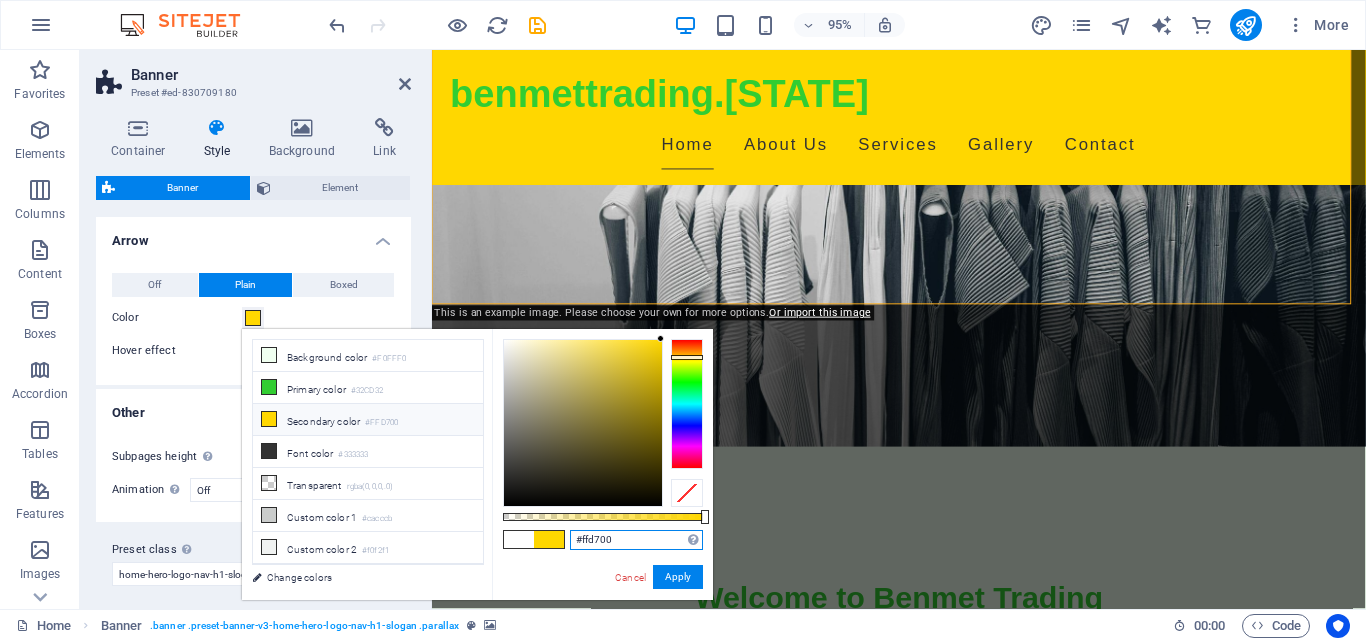 click on "#ffd700" at bounding box center [636, 540] 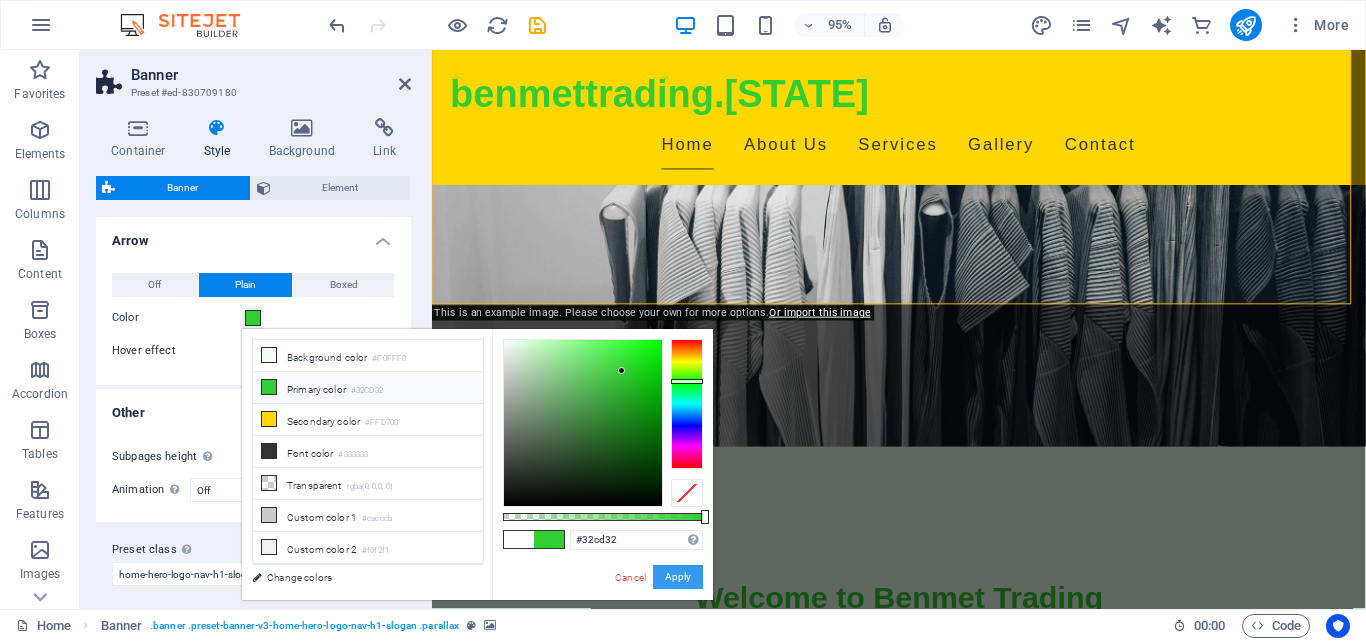 click on "Apply" at bounding box center [678, 577] 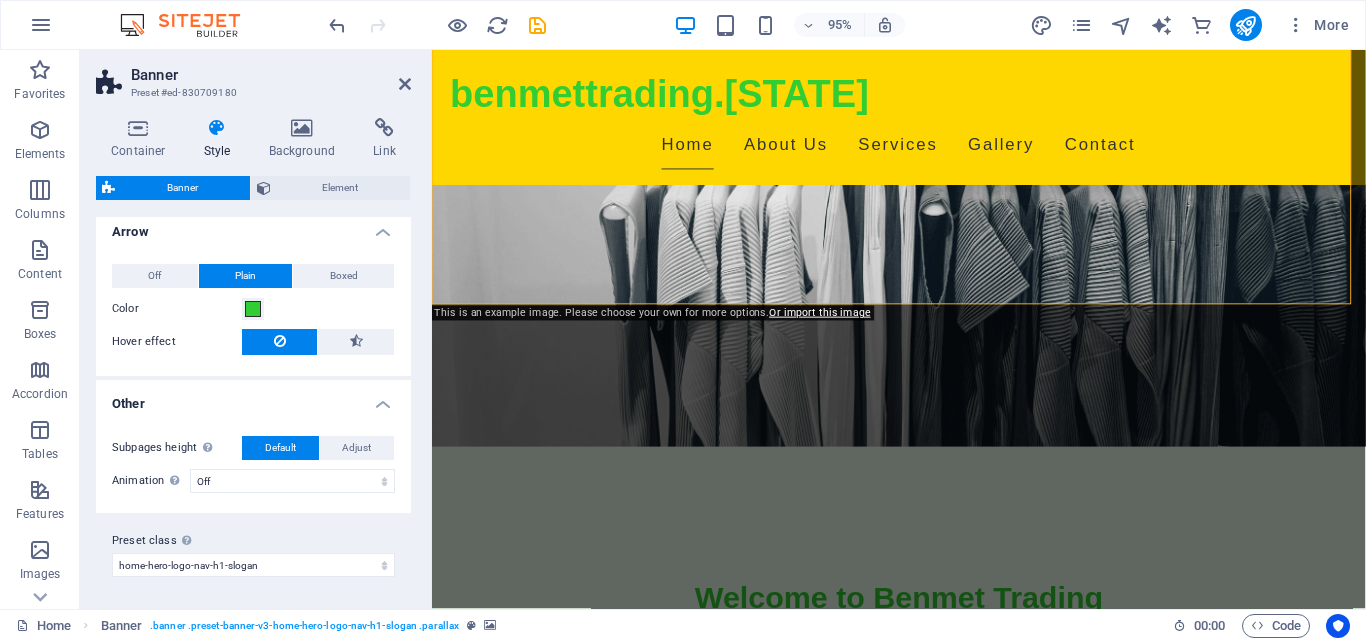 scroll, scrollTop: 0, scrollLeft: 0, axis: both 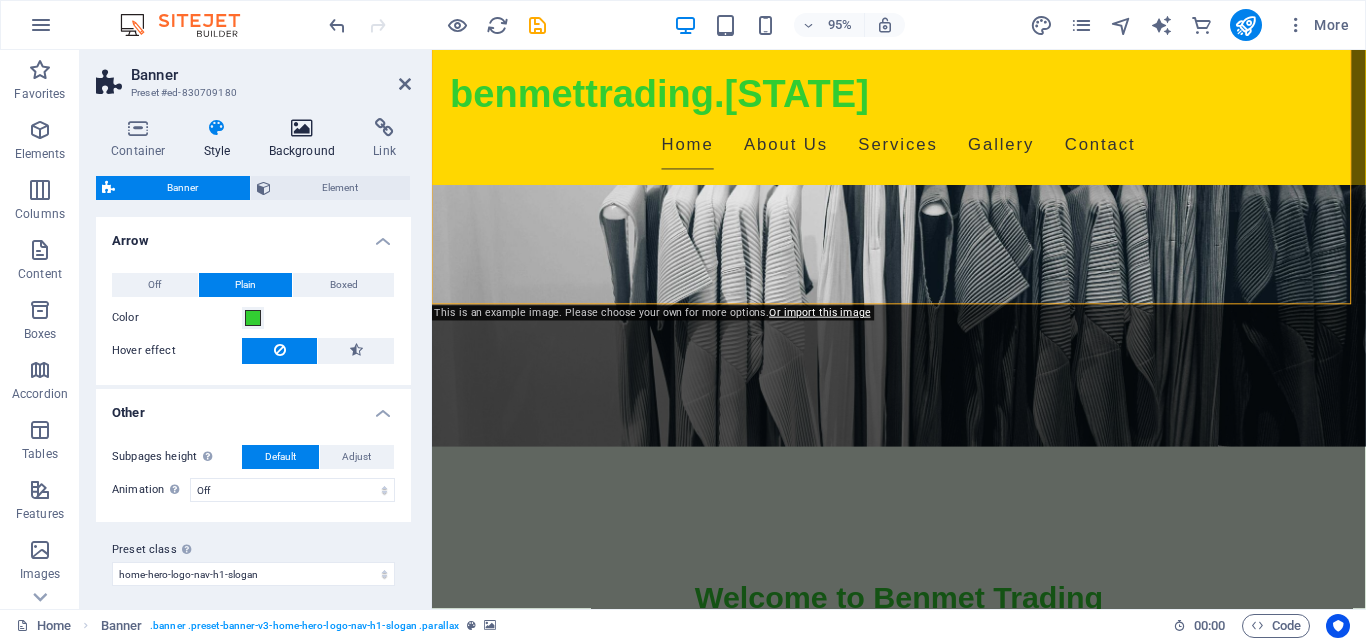 click at bounding box center (302, 128) 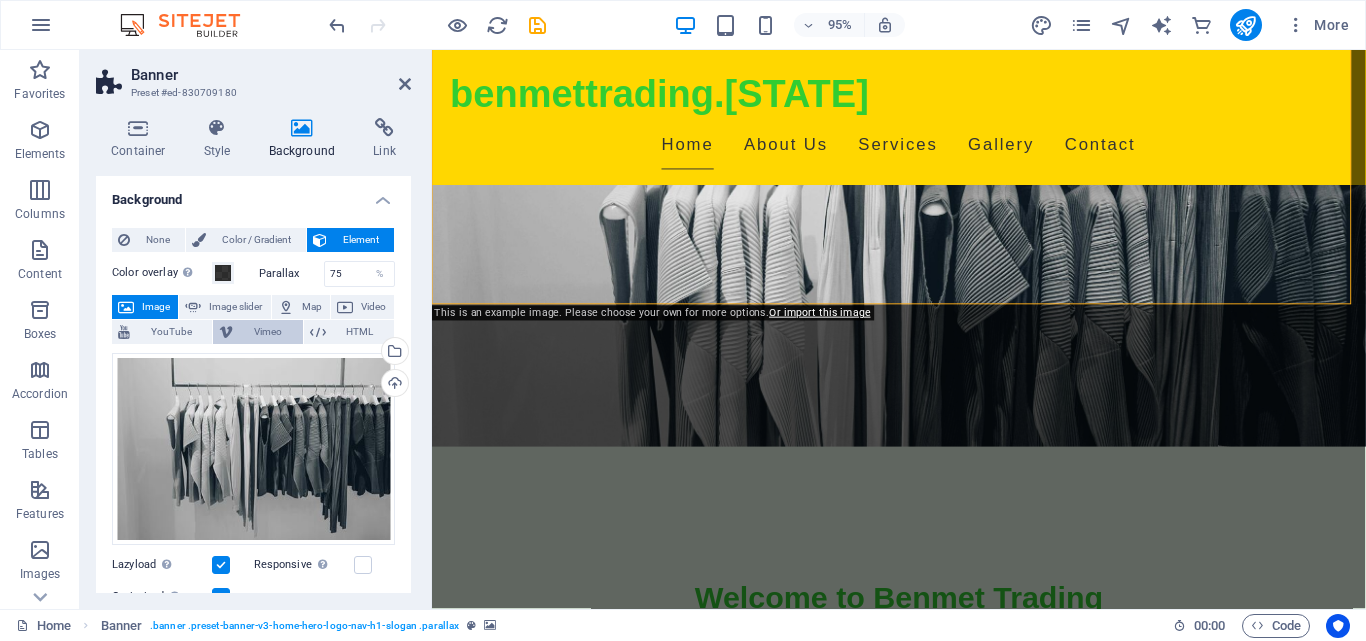 scroll, scrollTop: 289, scrollLeft: 0, axis: vertical 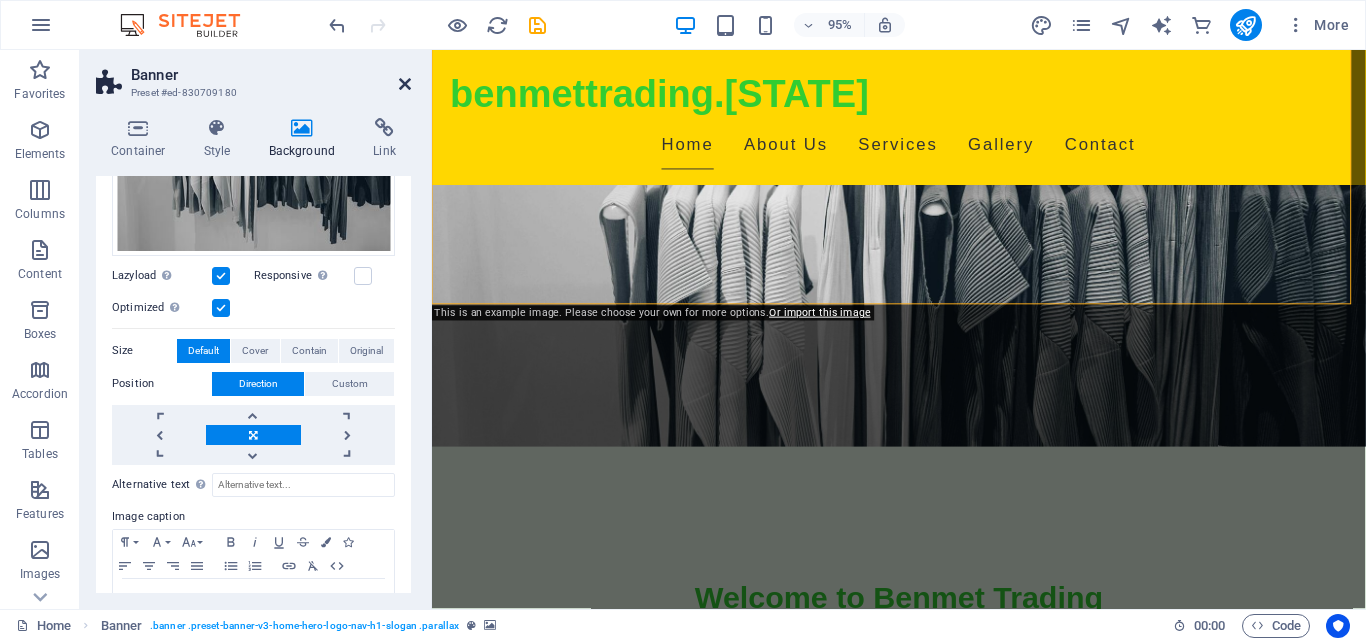 click at bounding box center (405, 84) 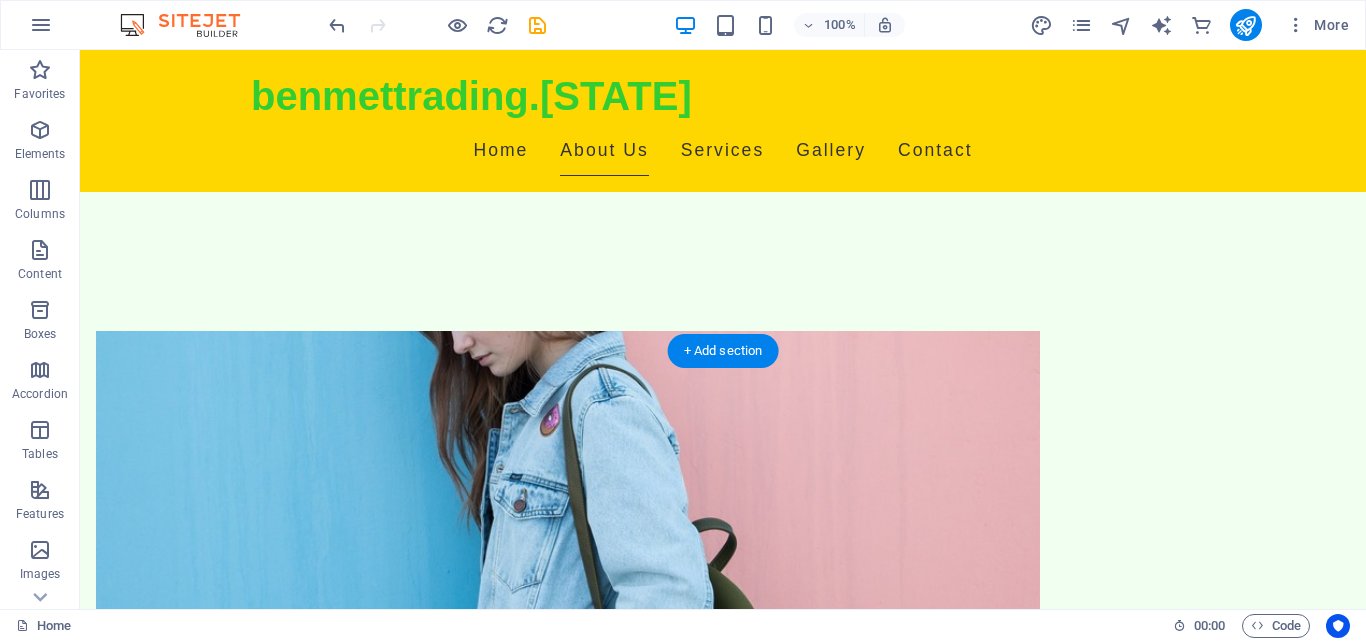 scroll, scrollTop: 777, scrollLeft: 0, axis: vertical 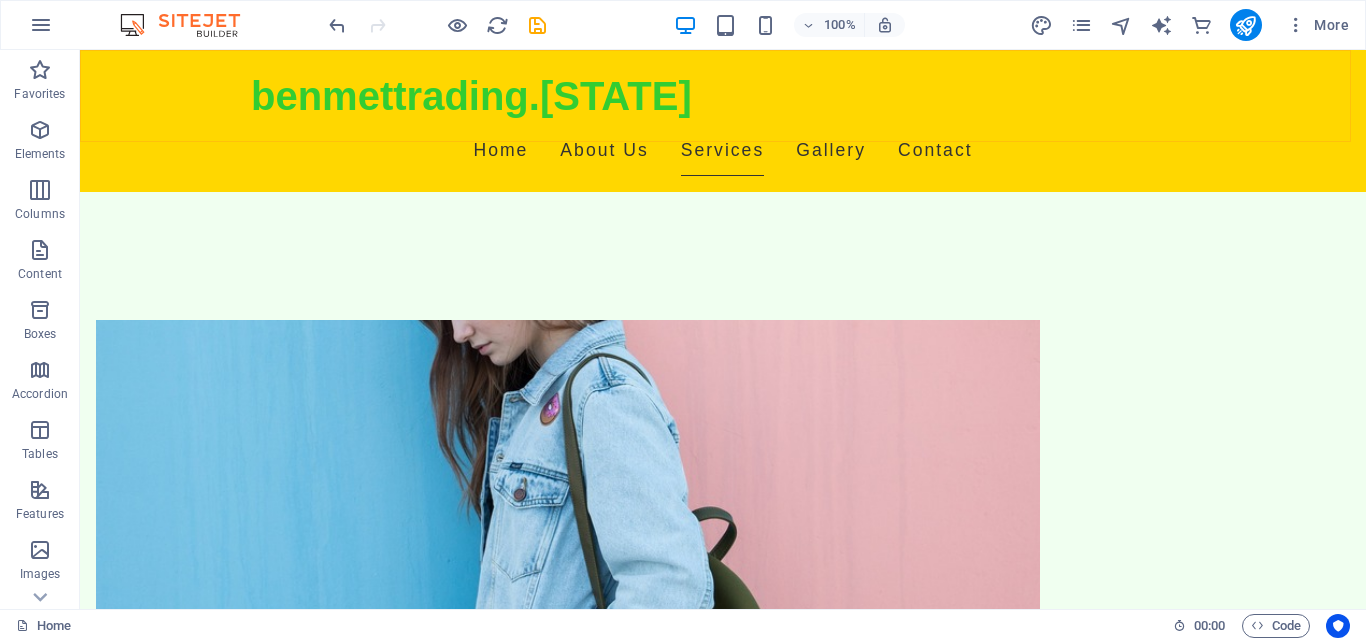 click on "benmettrading.[STATE] Home About Us Services Gallery Contact" at bounding box center [723, 121] 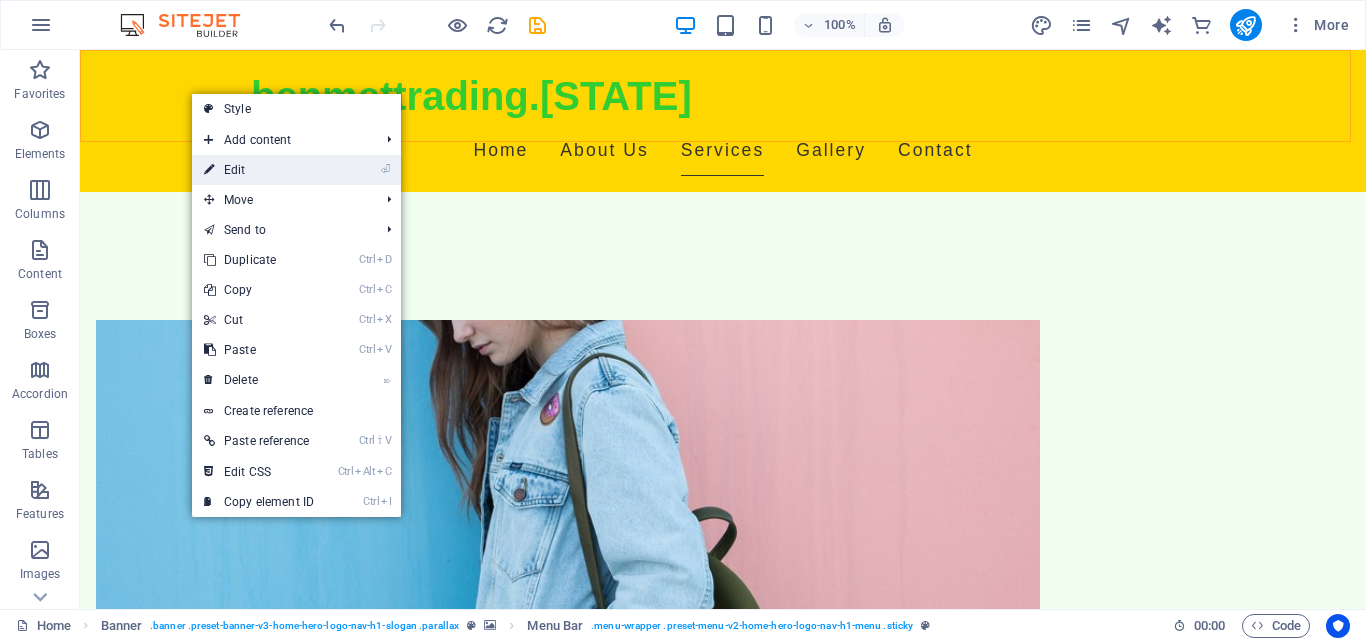 click on "⏎  Edit" at bounding box center (259, 170) 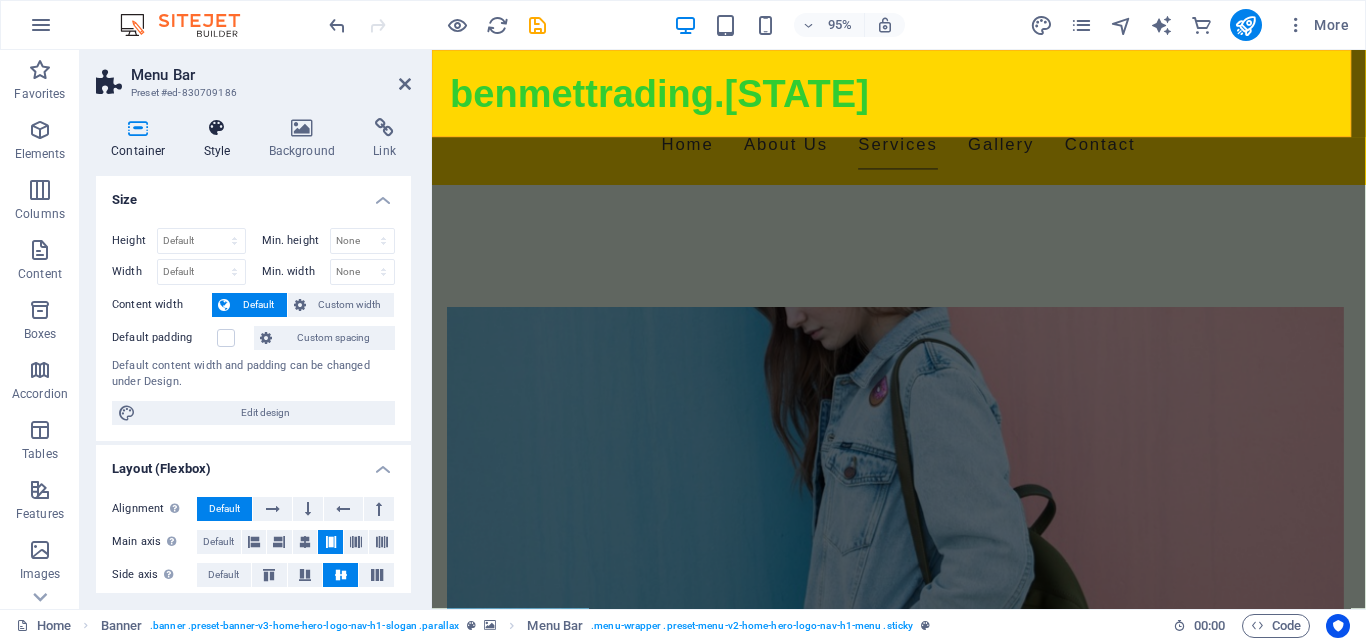 click on "Style" at bounding box center (221, 139) 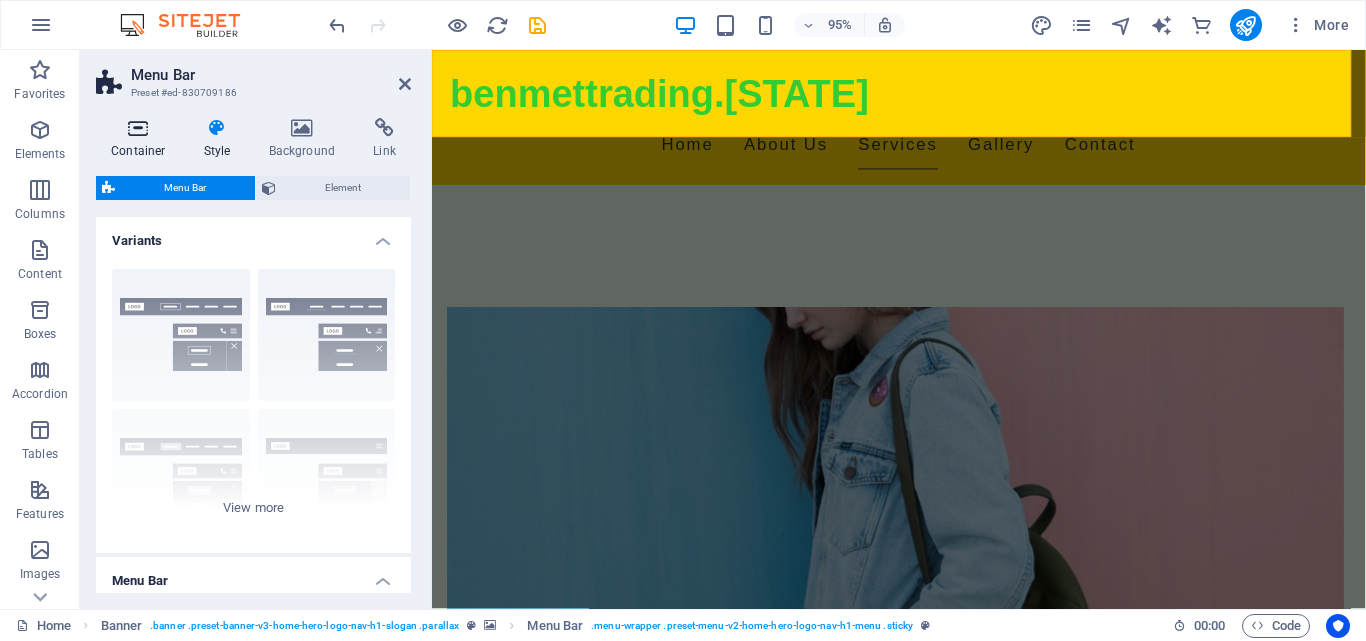 click on "Container" at bounding box center (142, 139) 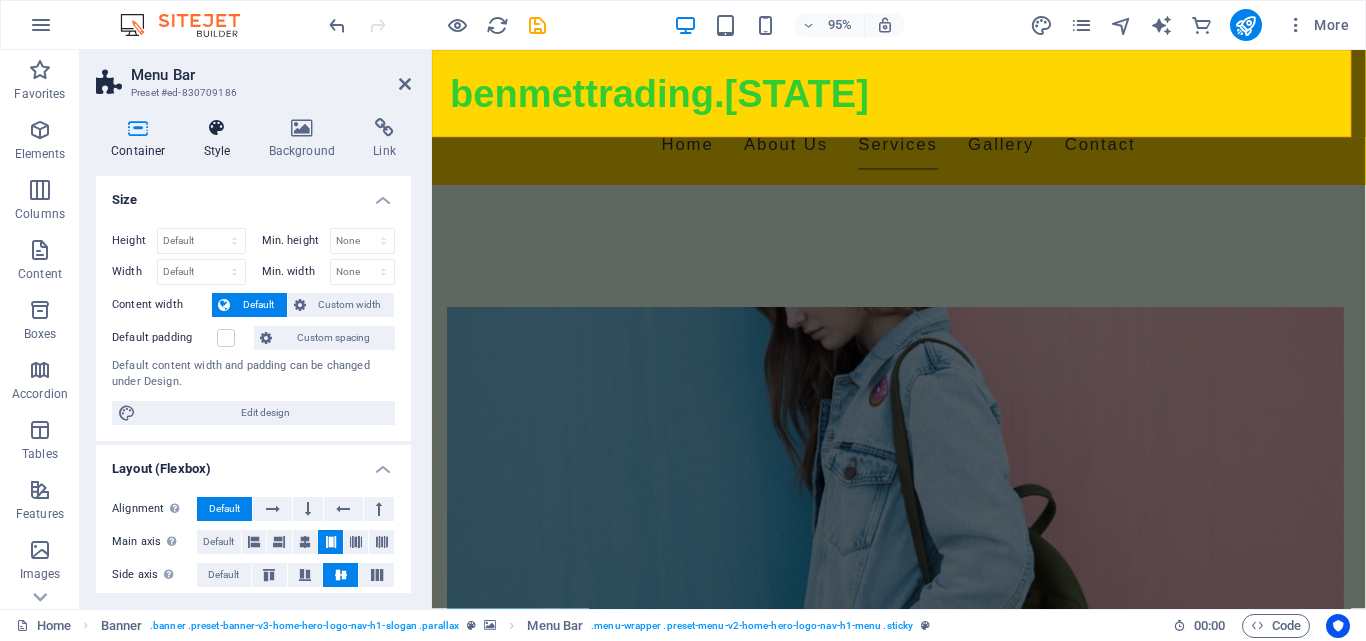 click at bounding box center [217, 128] 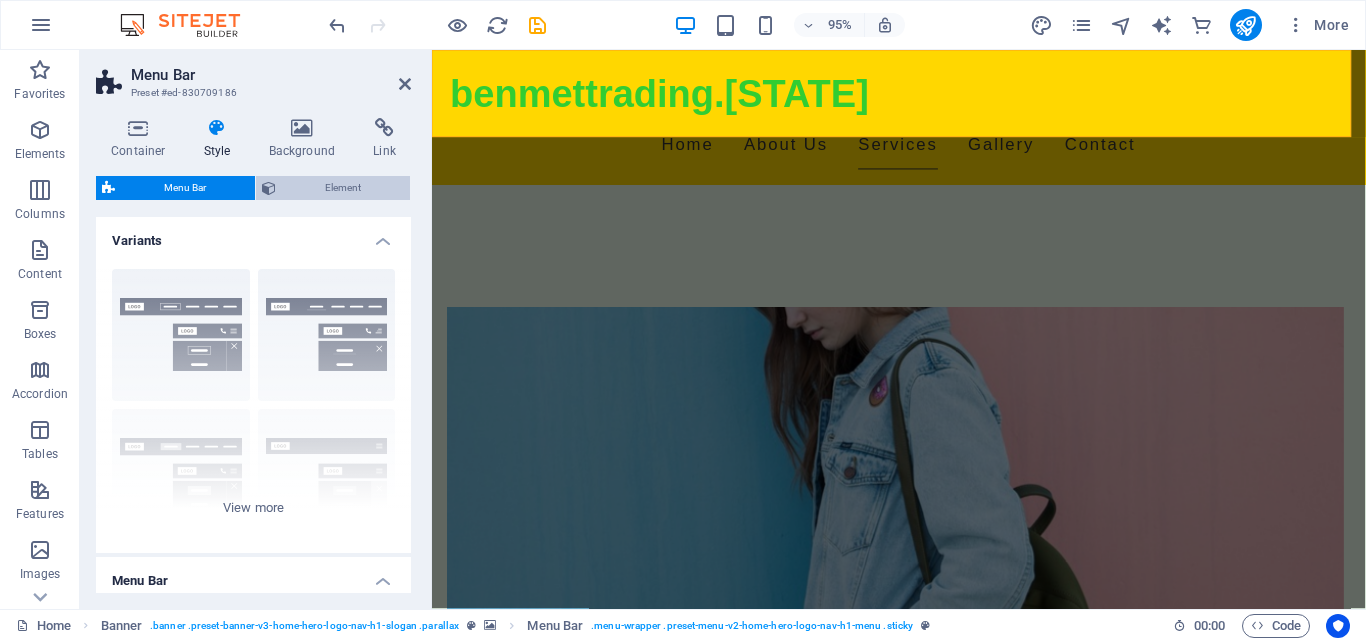 click on "Element" at bounding box center (343, 188) 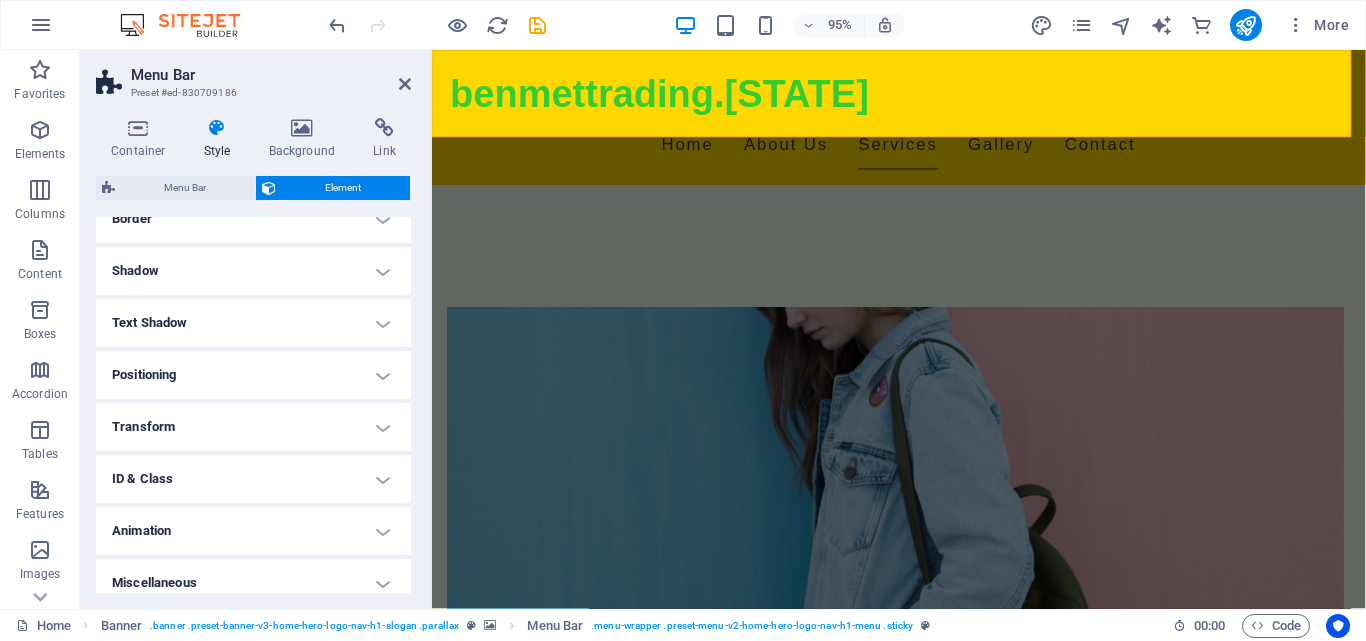 scroll, scrollTop: 469, scrollLeft: 0, axis: vertical 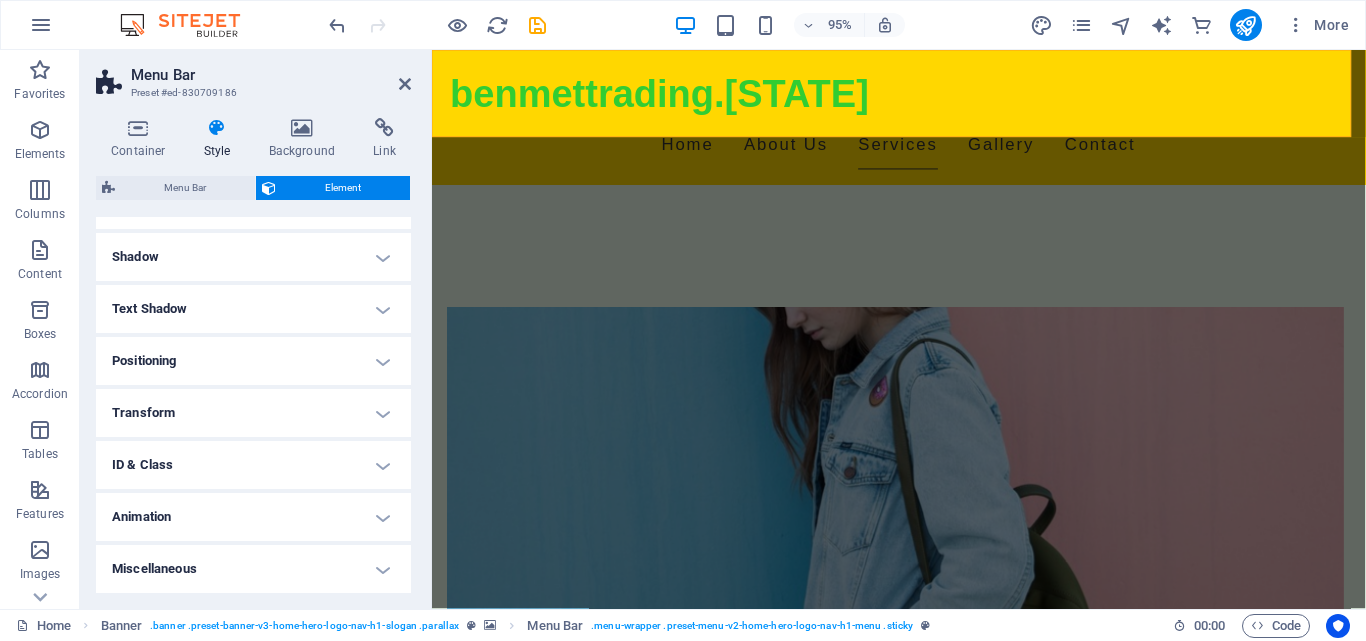click on "Miscellaneous" at bounding box center [253, 569] 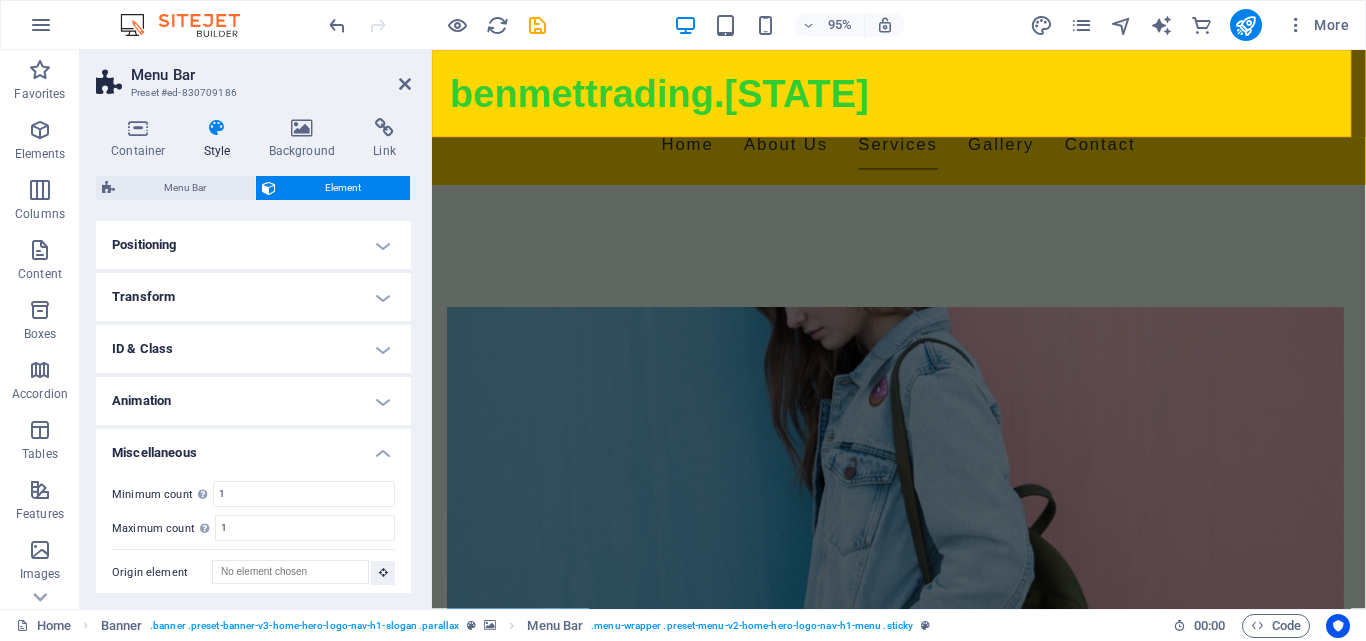 scroll, scrollTop: 593, scrollLeft: 0, axis: vertical 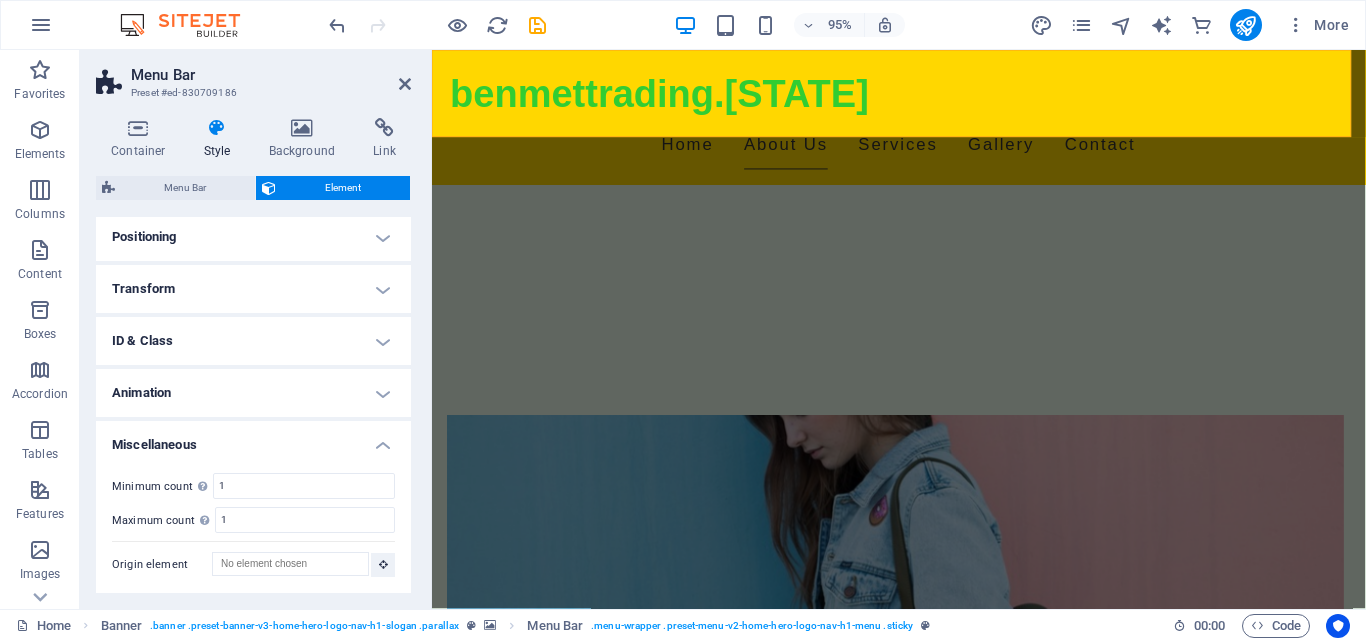 click on "Miscellaneous" at bounding box center [253, 439] 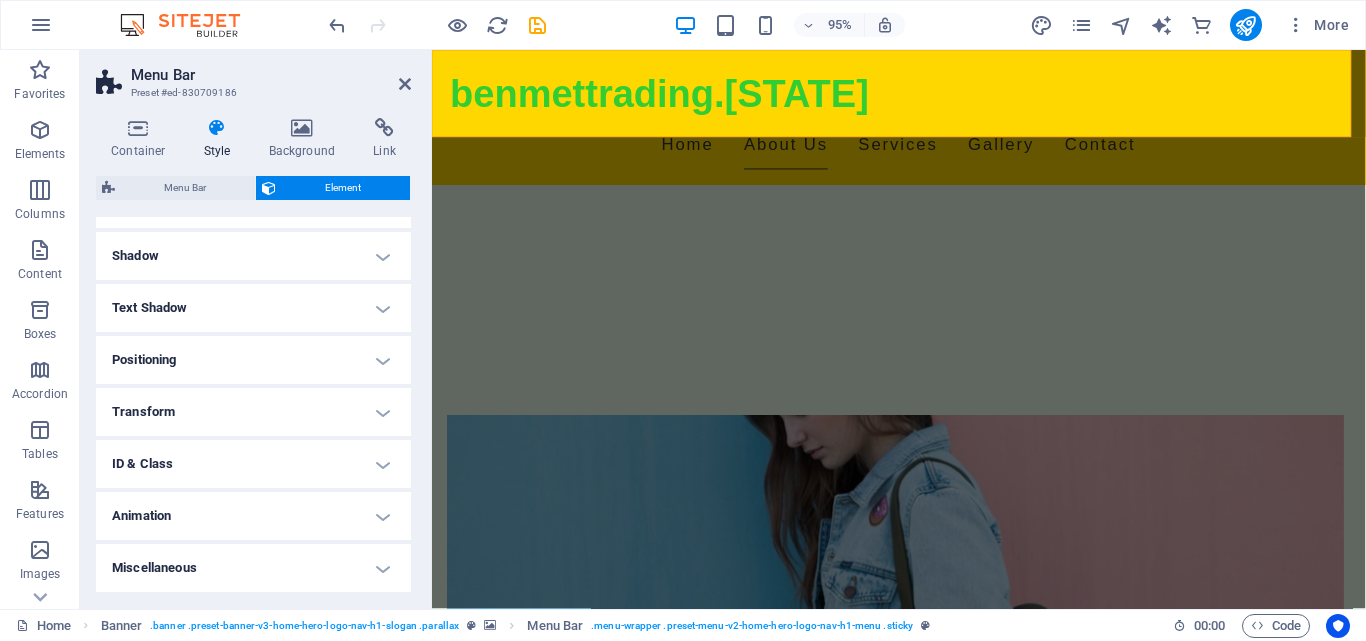 drag, startPoint x: 392, startPoint y: 9, endPoint x: 631, endPoint y: 28, distance: 239.75404 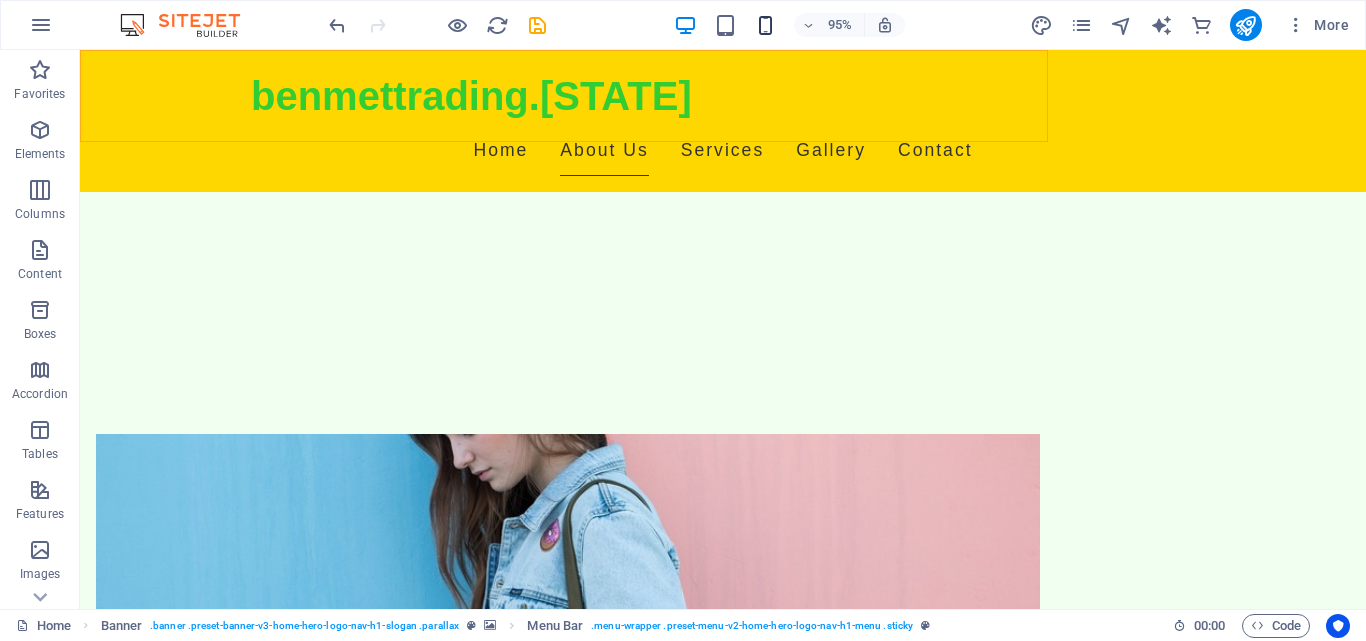 click at bounding box center [765, 25] 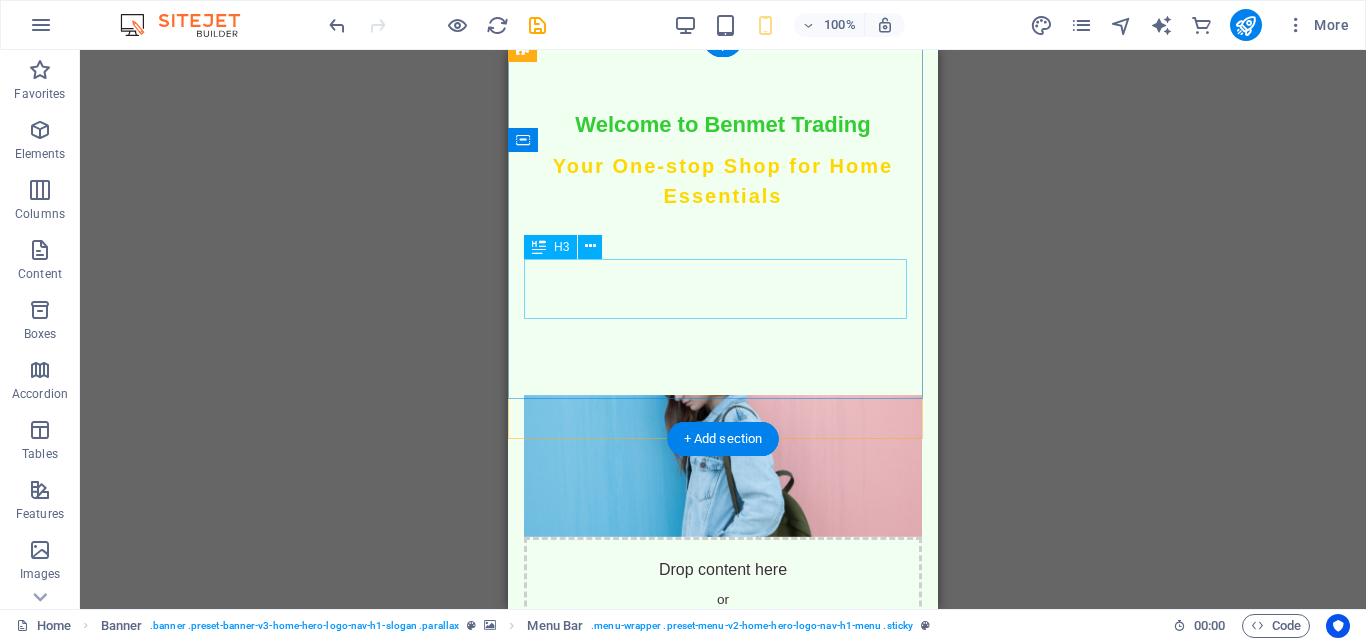 scroll, scrollTop: 0, scrollLeft: 0, axis: both 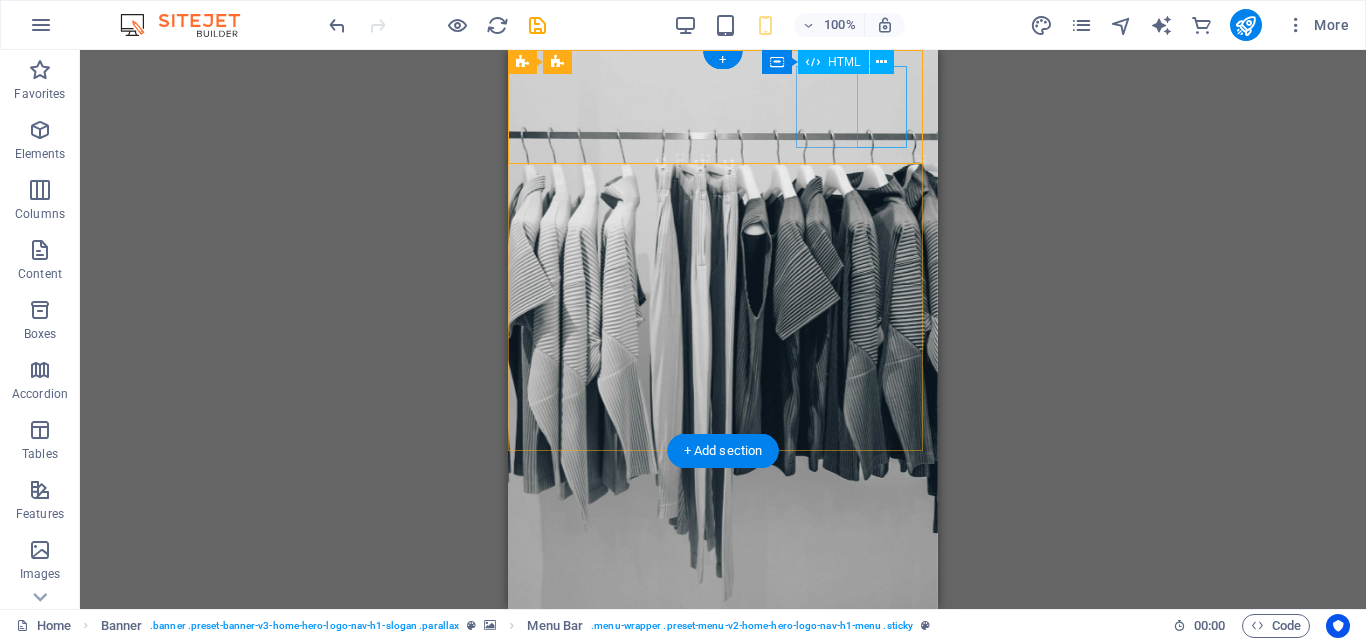 click at bounding box center (723, 694) 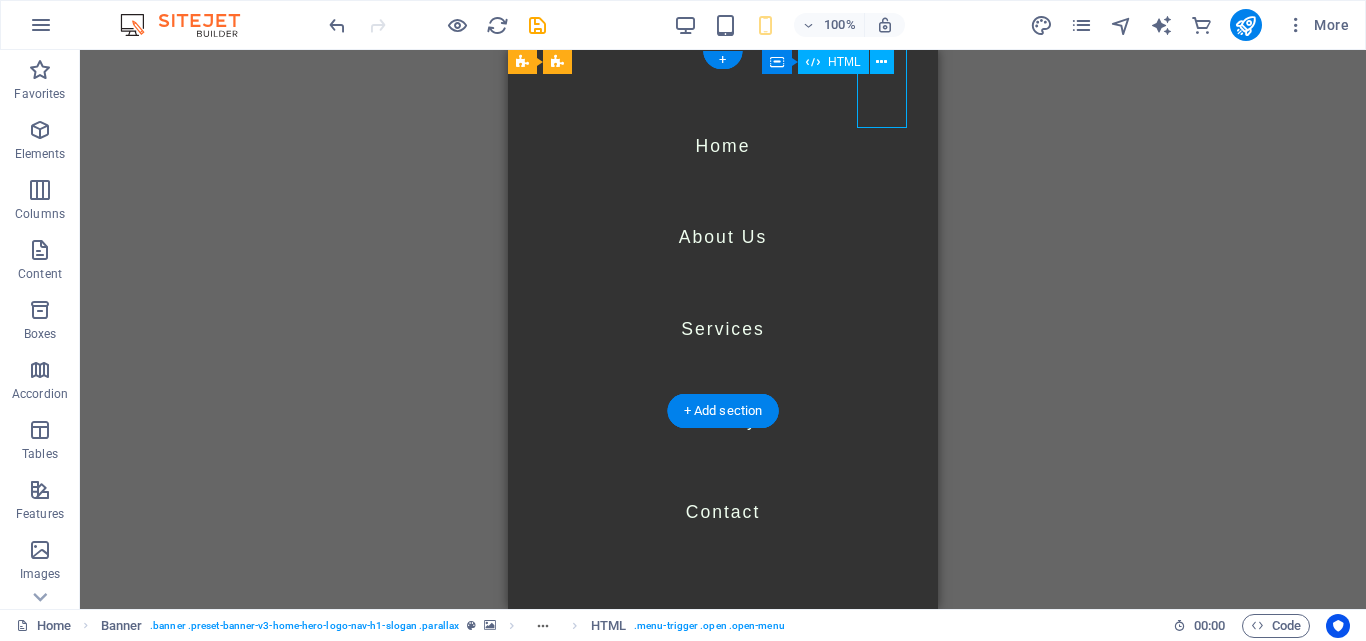 click at bounding box center [549, 694] 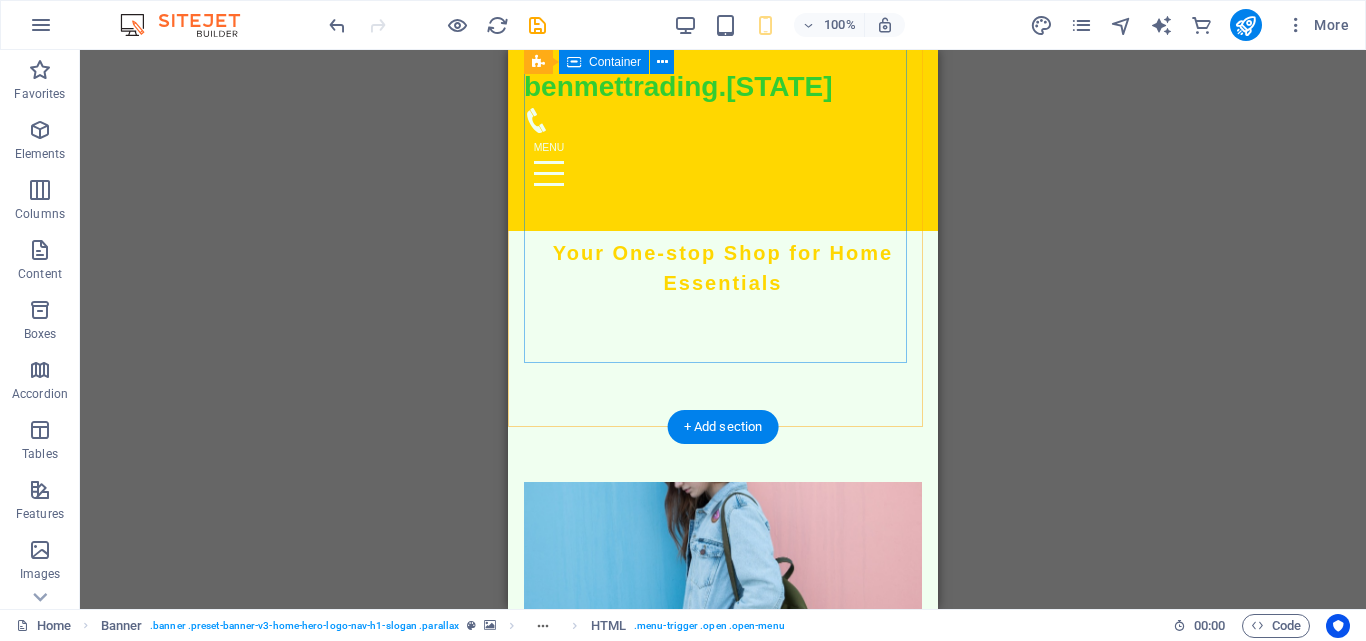 scroll, scrollTop: 738, scrollLeft: 0, axis: vertical 